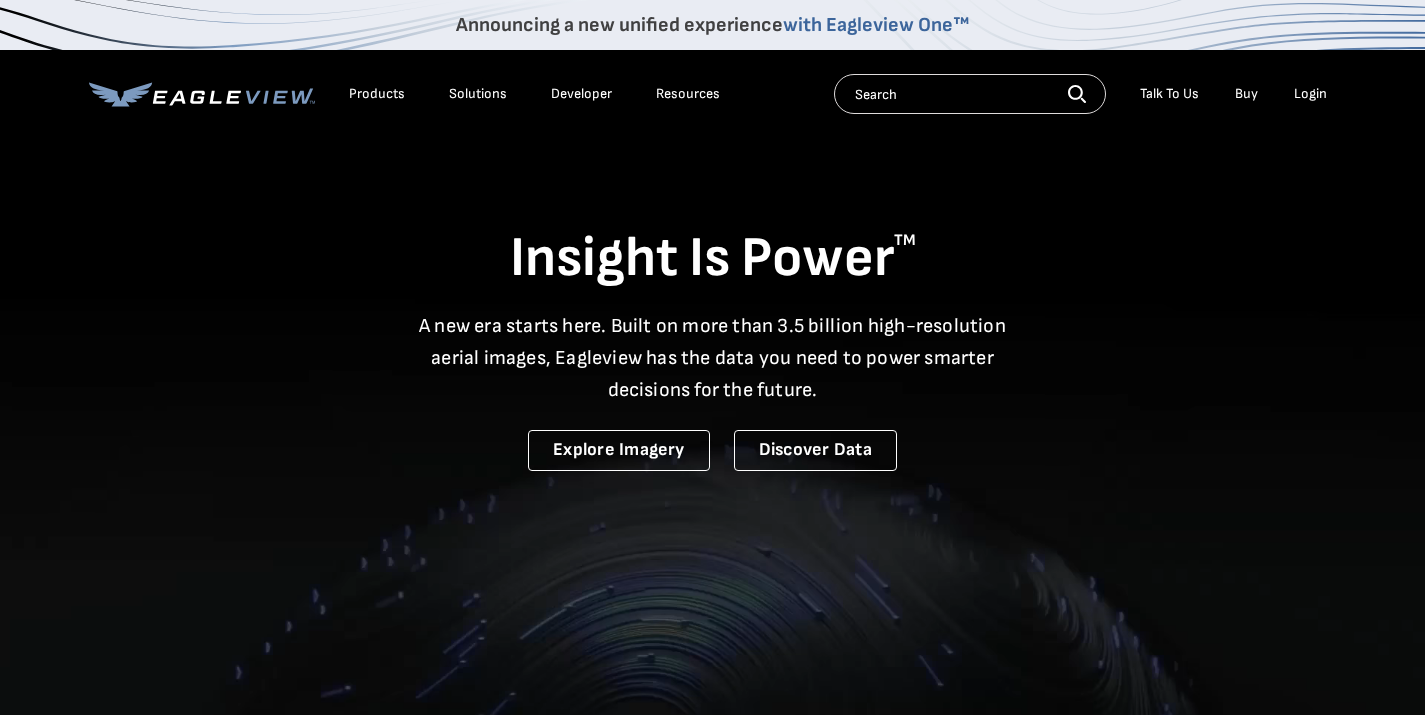 scroll, scrollTop: 0, scrollLeft: 0, axis: both 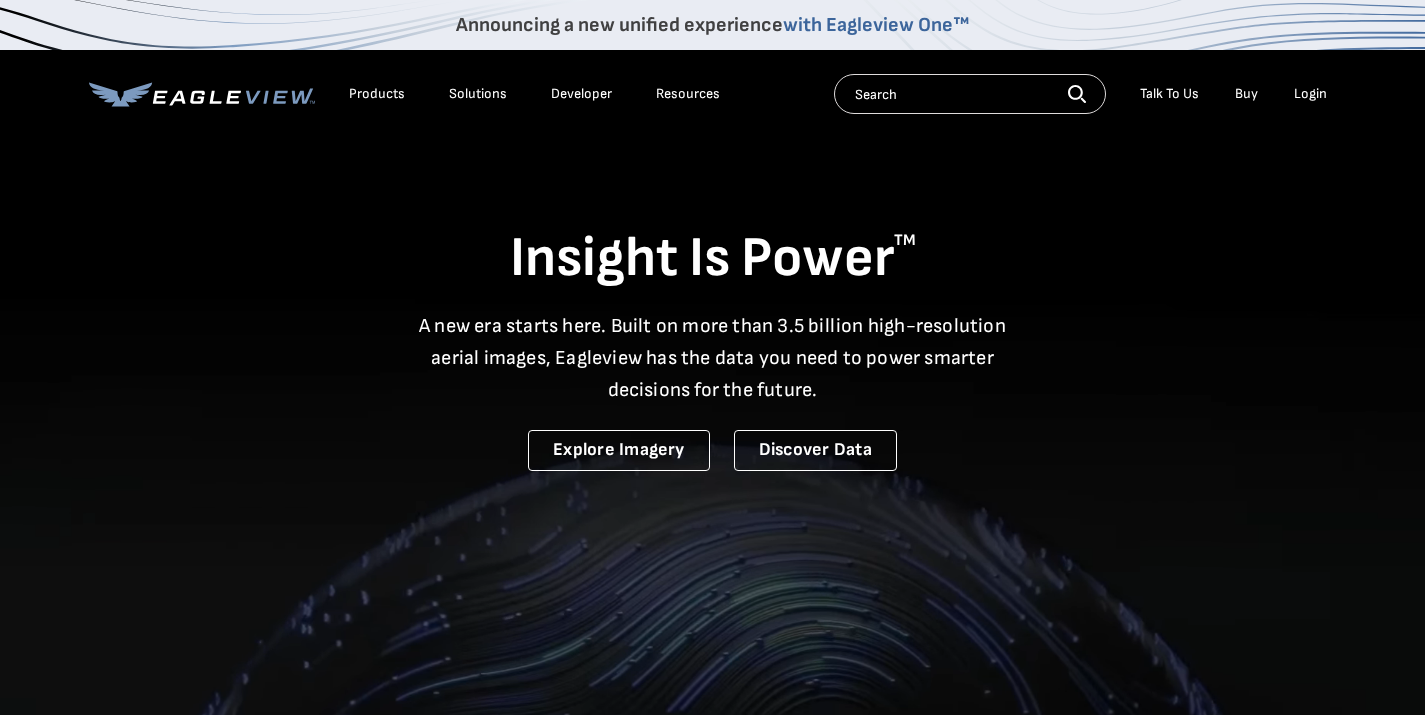 click on "Login" at bounding box center (1310, 94) 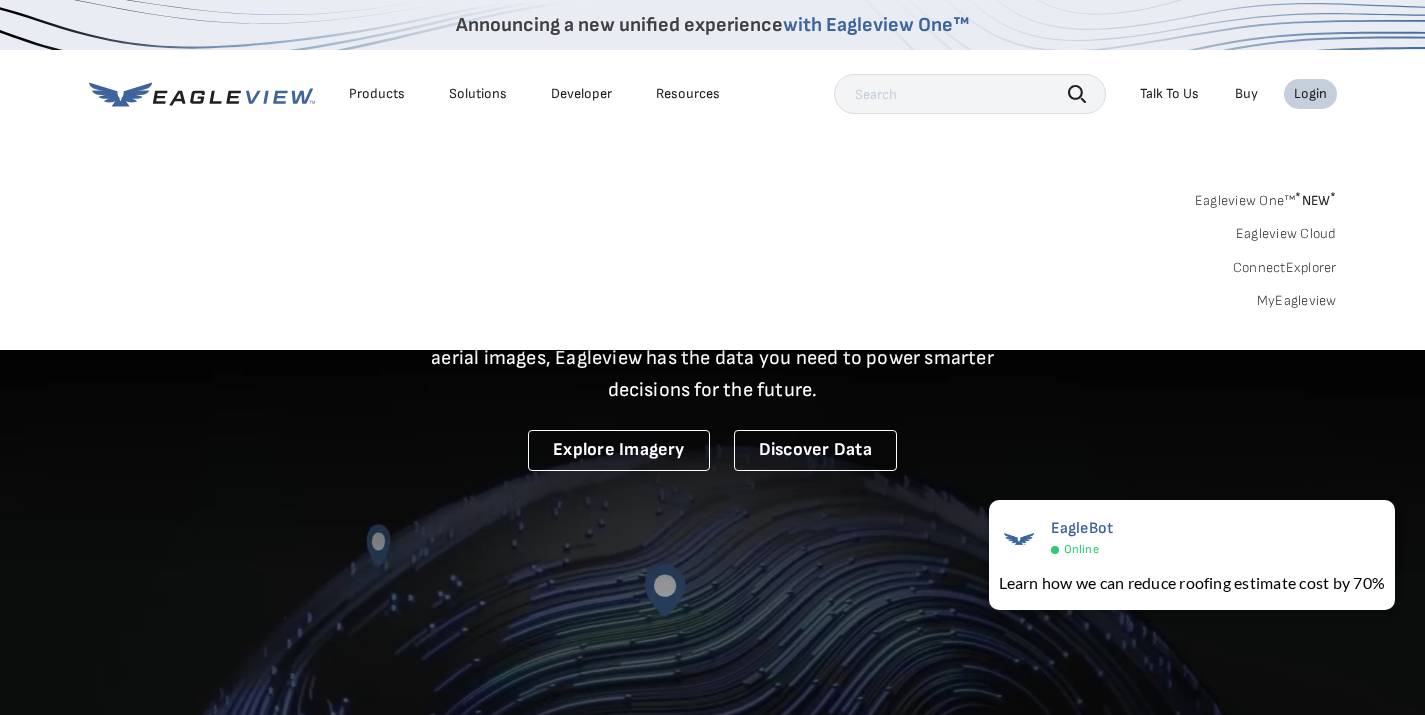click on "Login" at bounding box center (1310, 94) 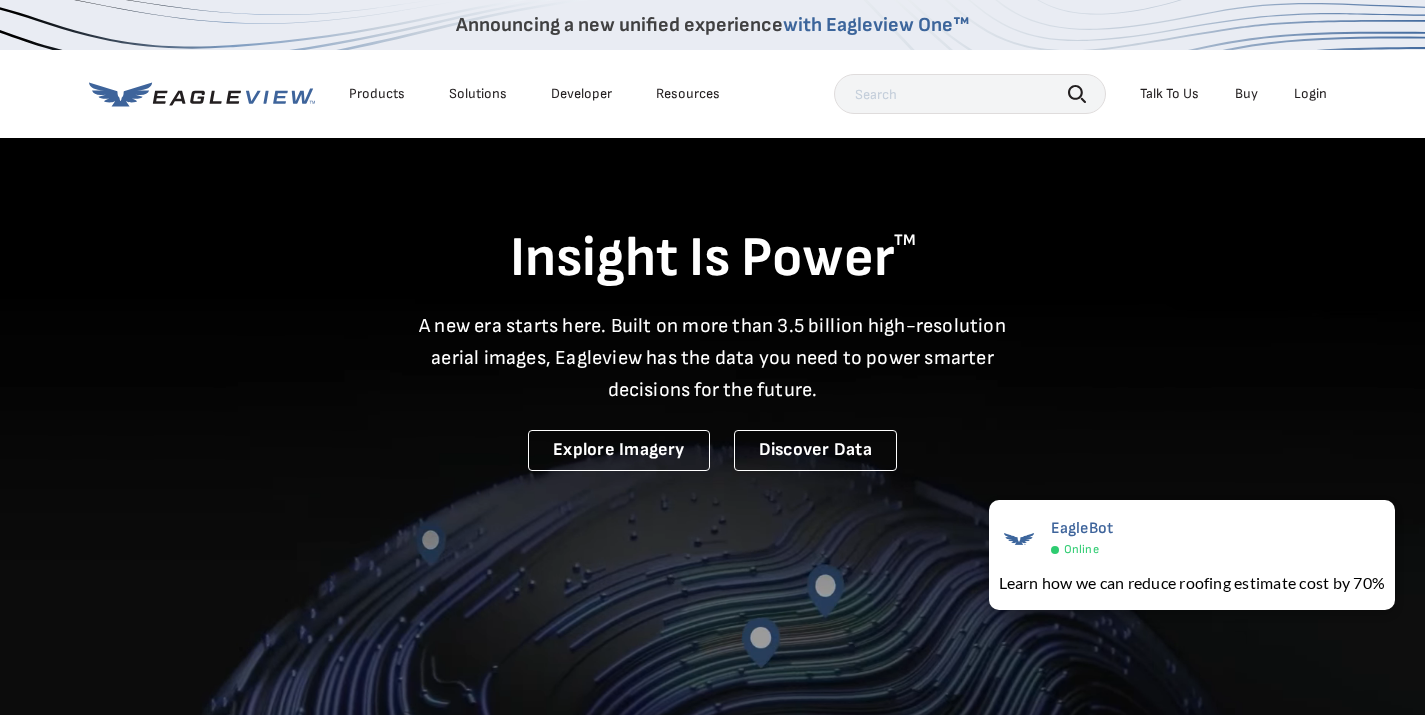 click on "Login" at bounding box center (1310, 94) 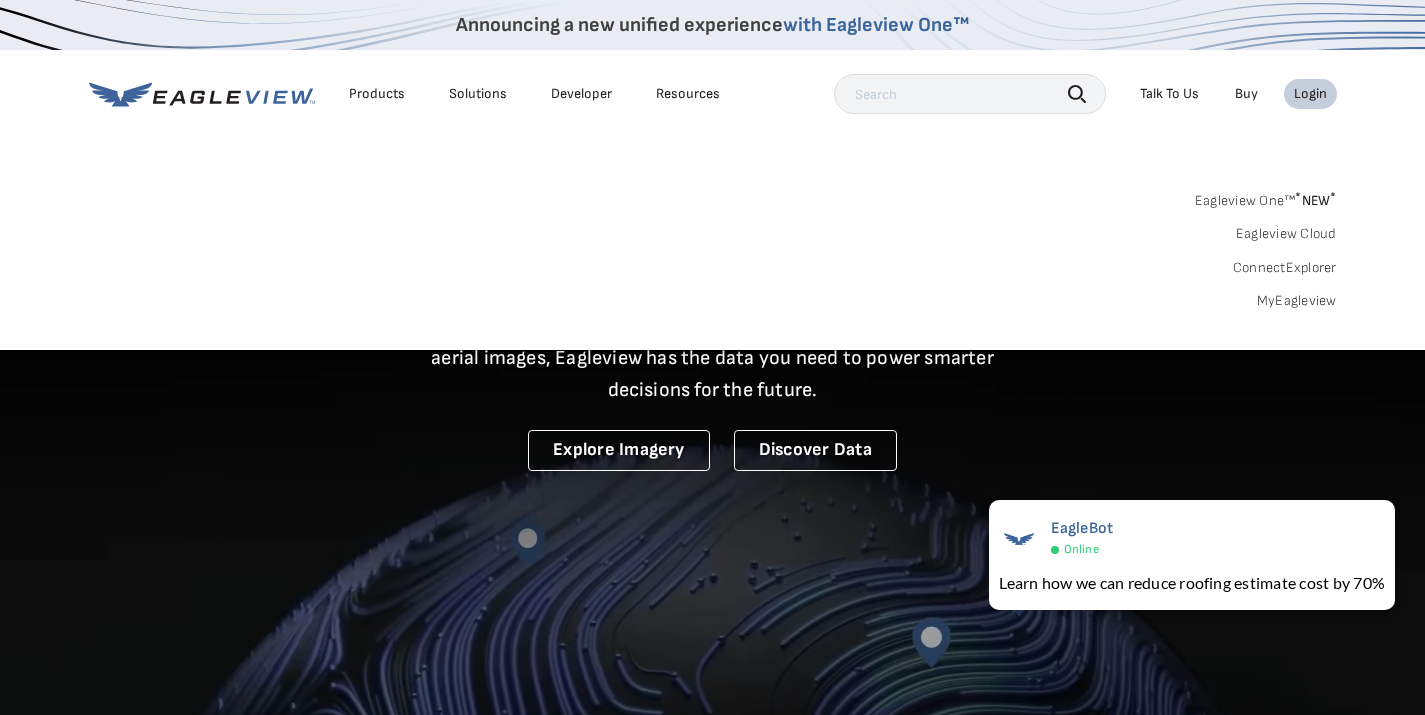 click on "MyEagleview" at bounding box center (1297, 301) 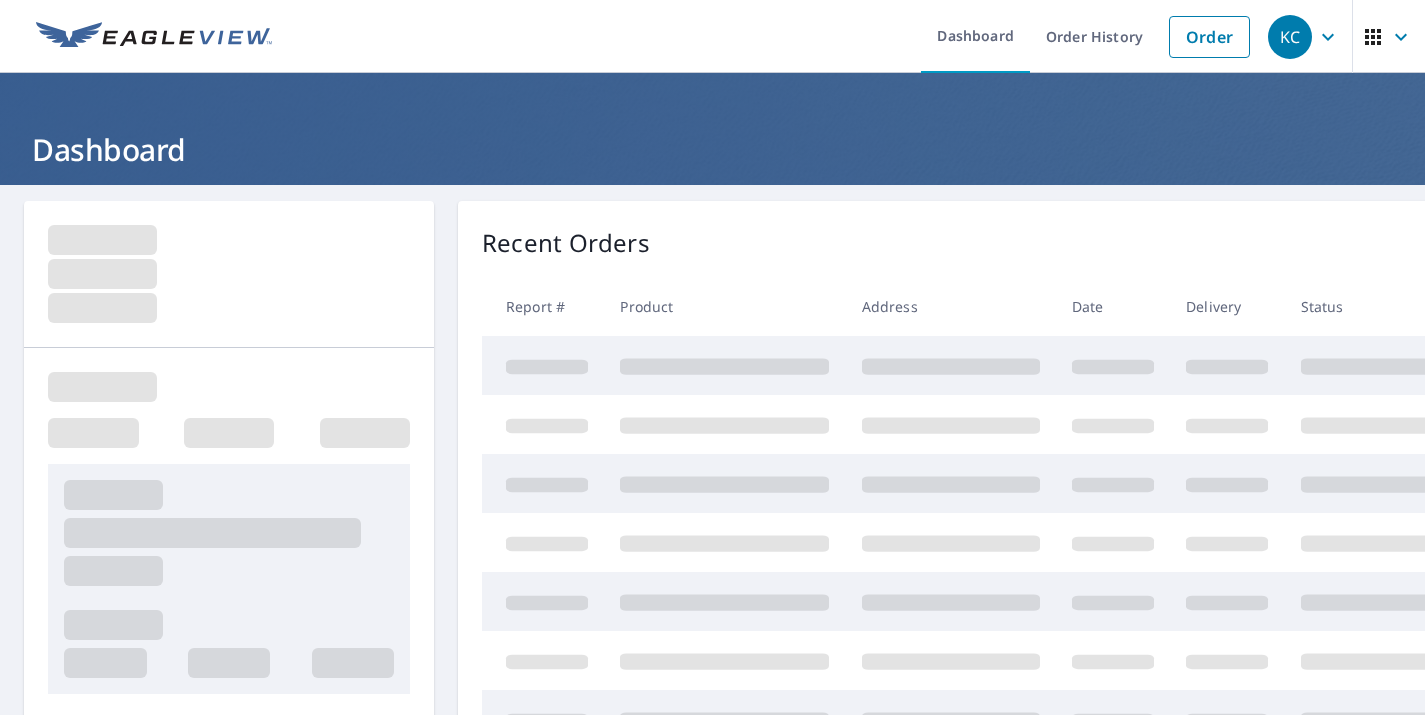 scroll, scrollTop: 0, scrollLeft: 0, axis: both 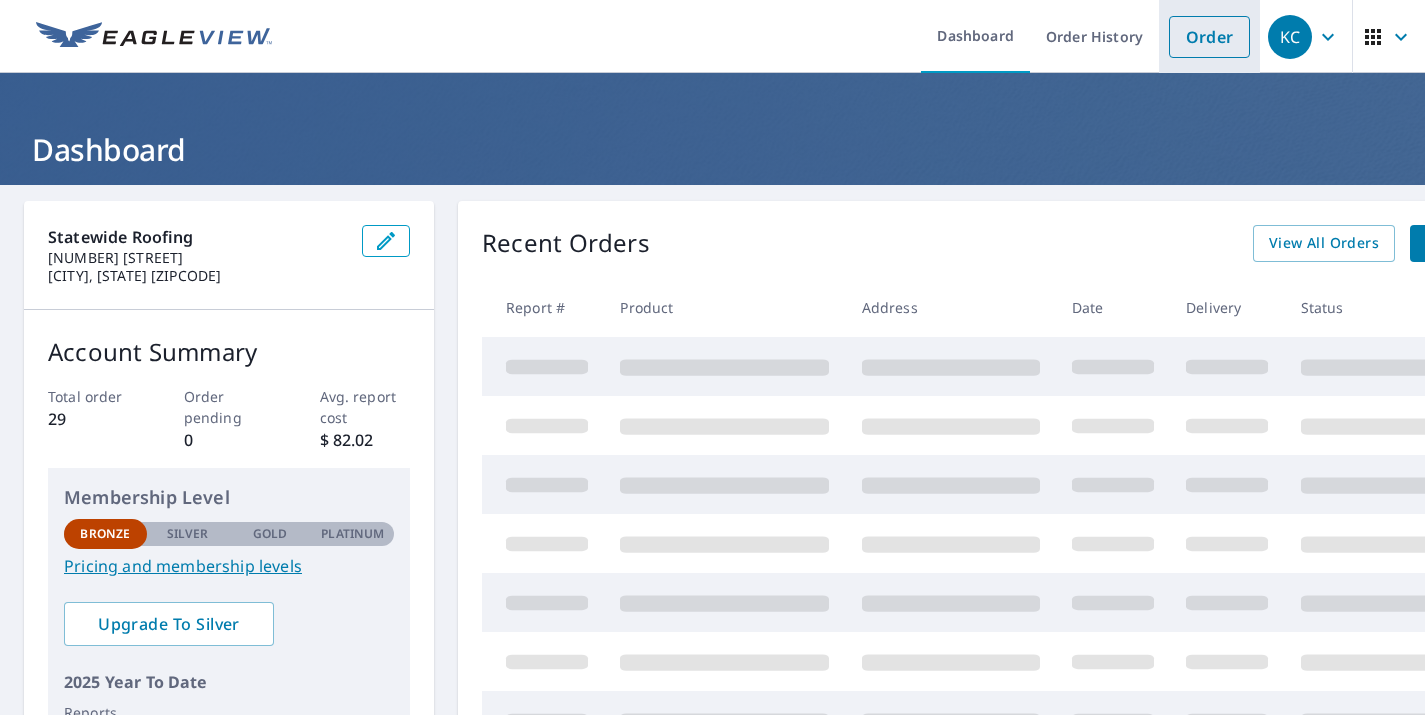 click on "Order" at bounding box center [1209, 37] 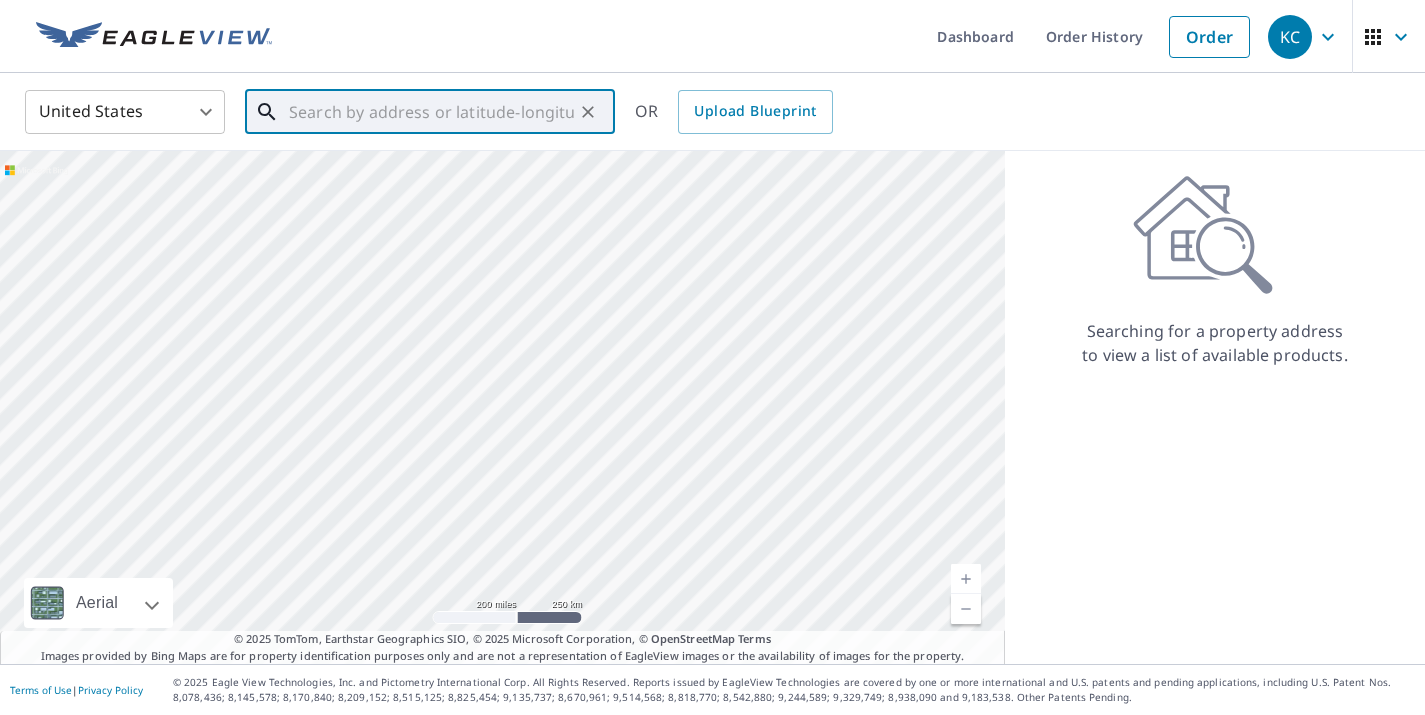 click at bounding box center [431, 112] 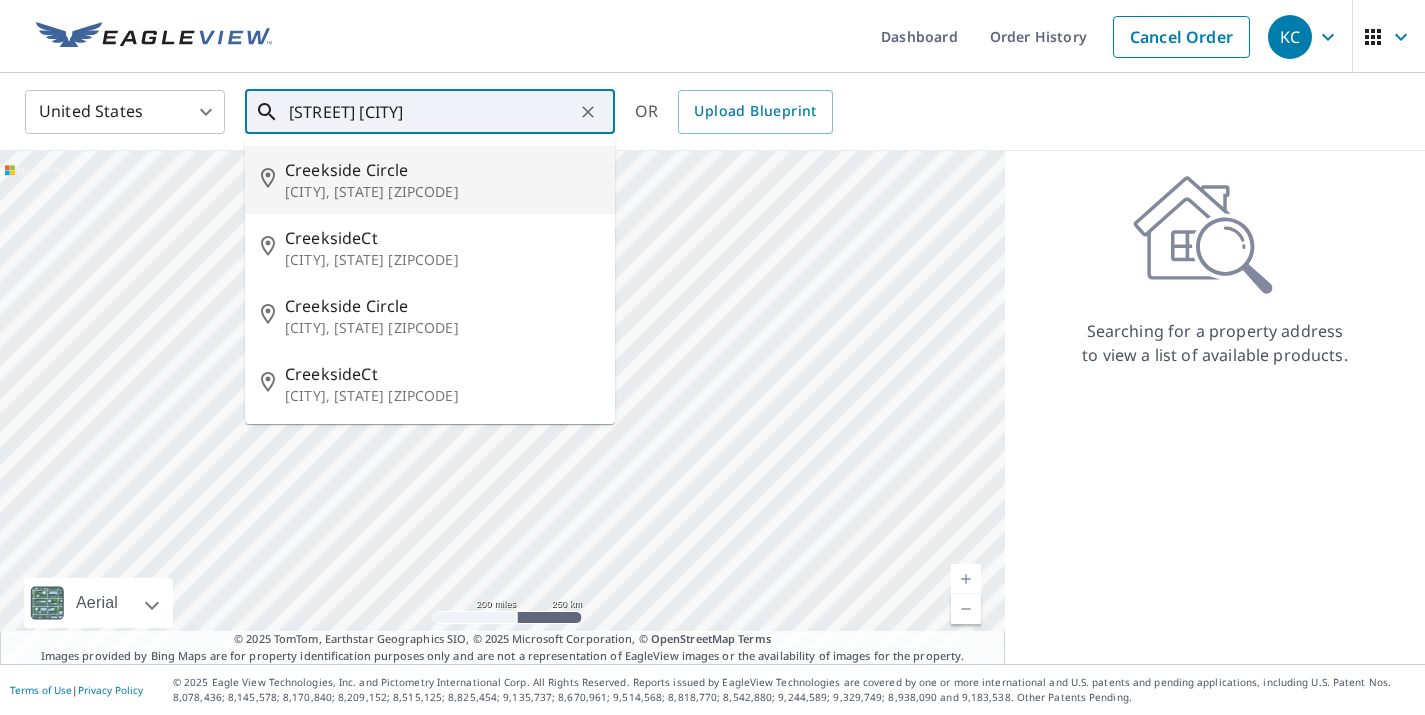 click on "Creekside Circle" at bounding box center [442, 170] 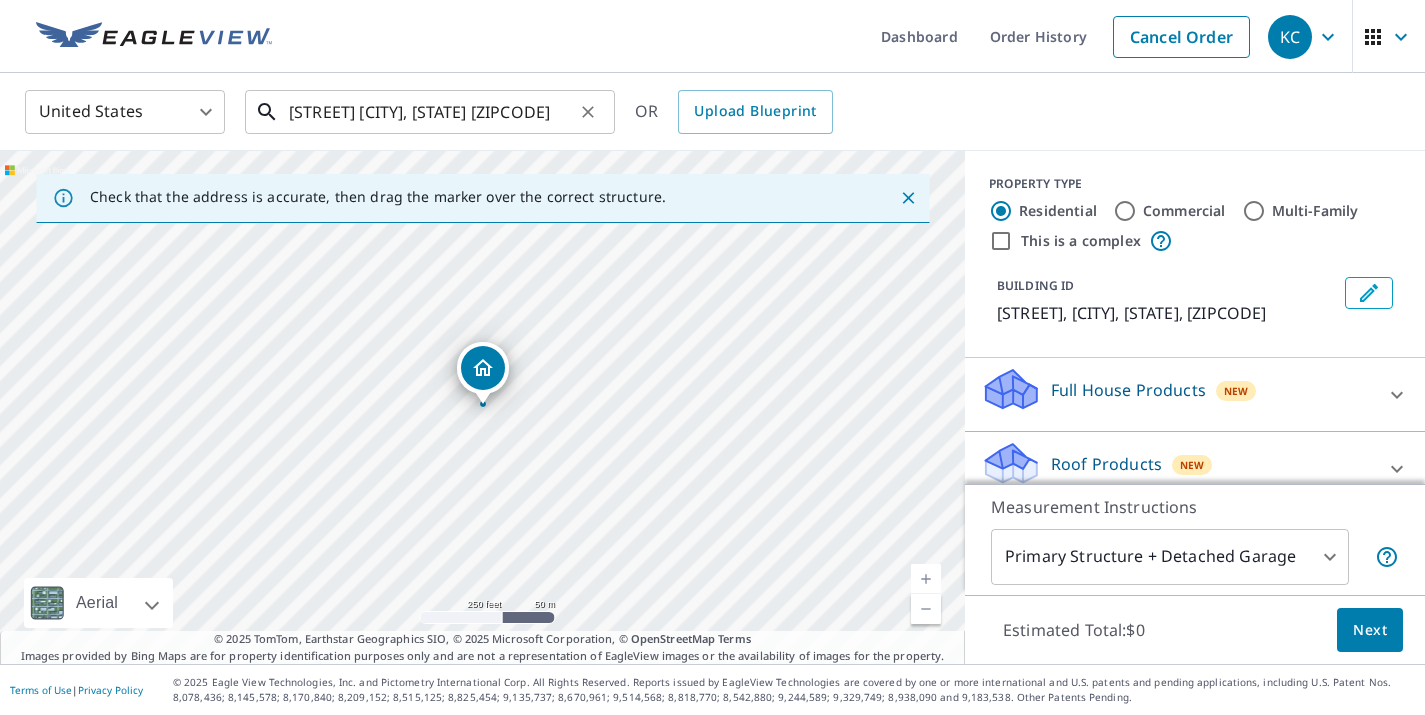 click on "[STREET] [CITY], [STATE] [ZIPCODE]" at bounding box center [431, 112] 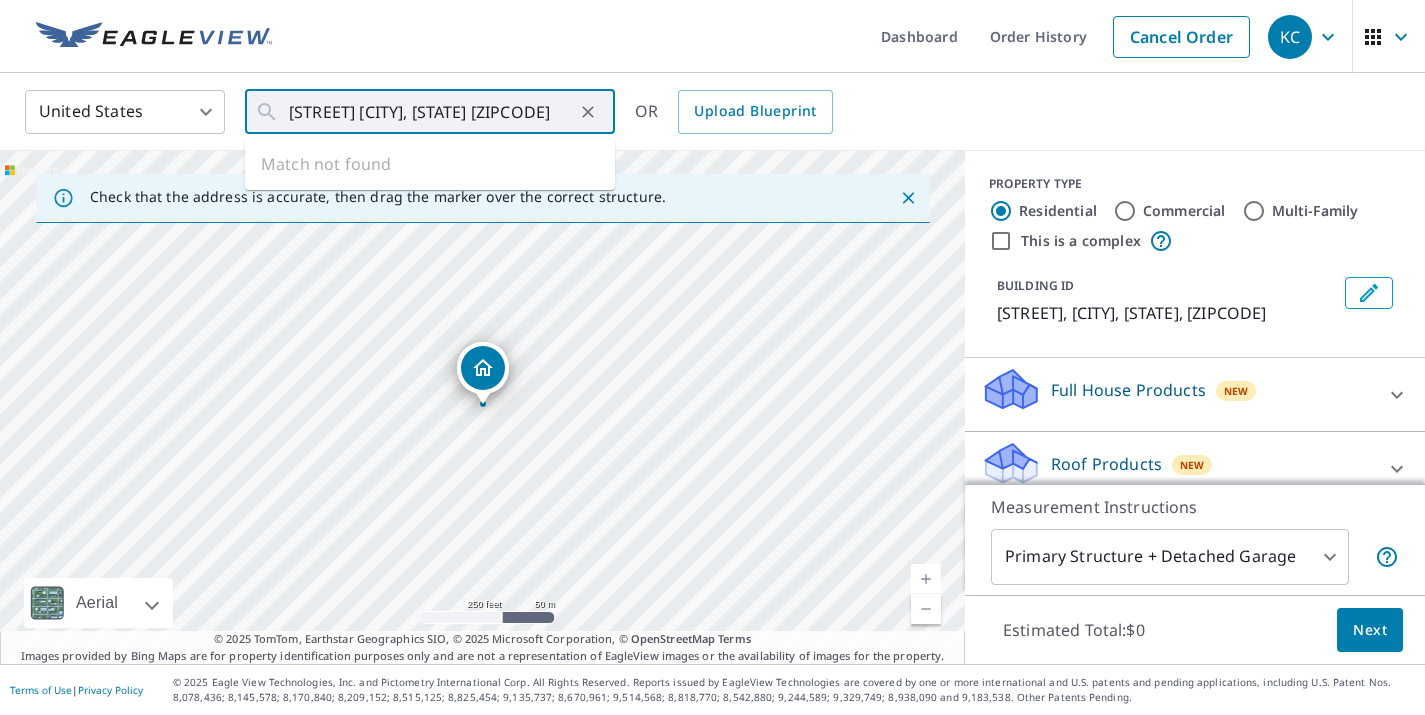 click 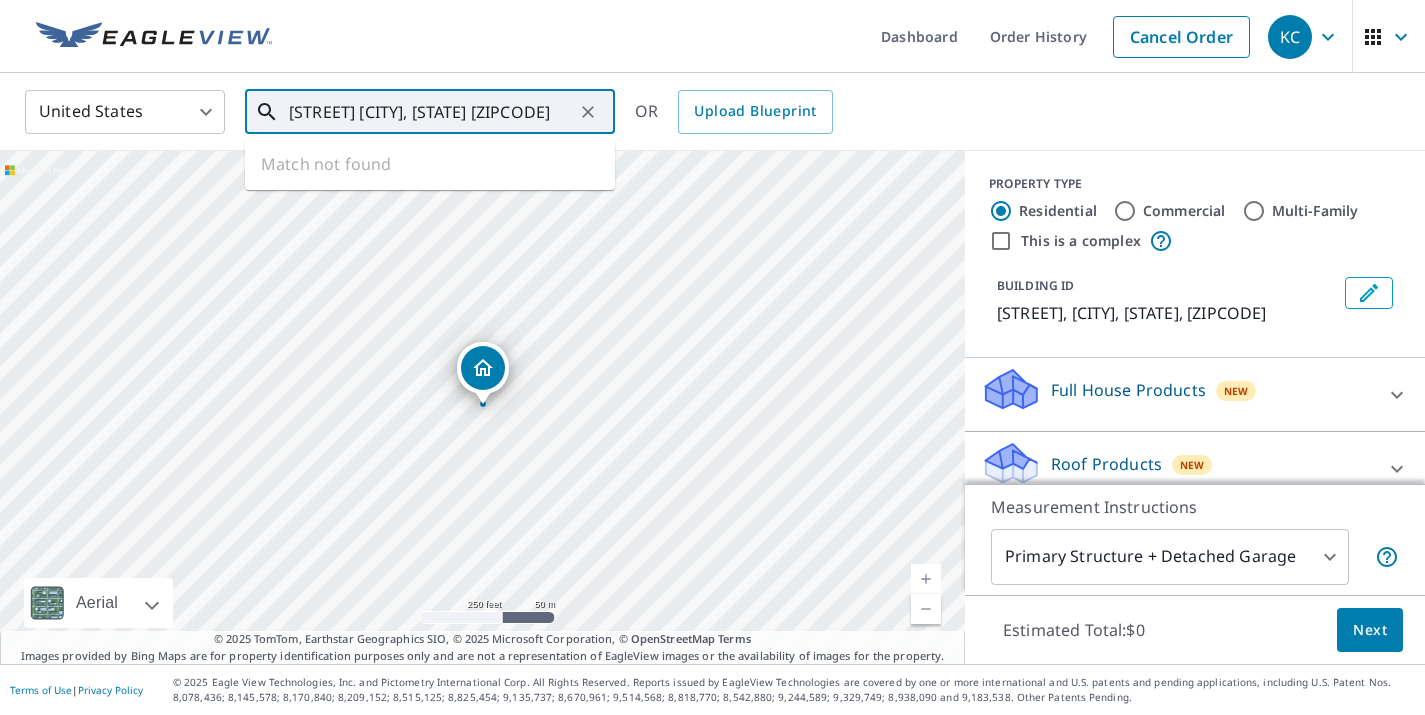 drag, startPoint x: 402, startPoint y: 112, endPoint x: 364, endPoint y: 103, distance: 39.051247 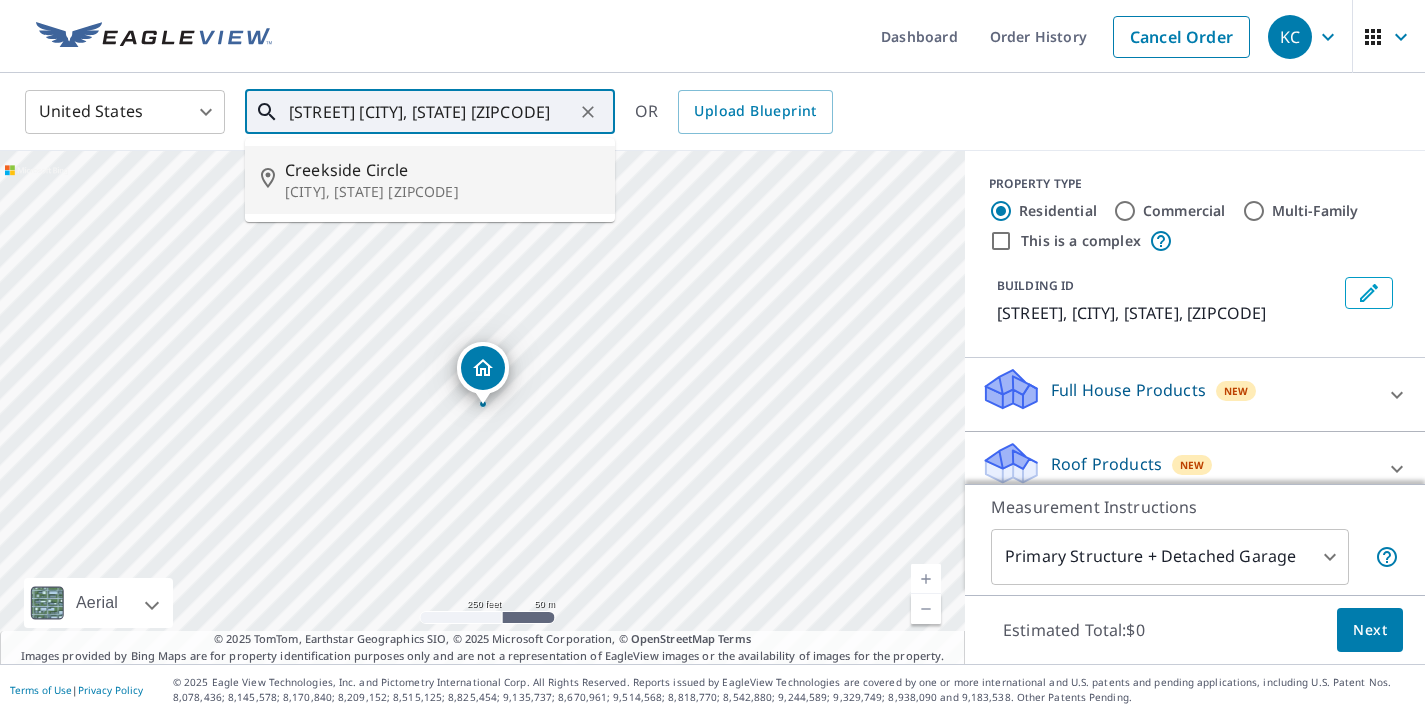 scroll, scrollTop: 0, scrollLeft: 7, axis: horizontal 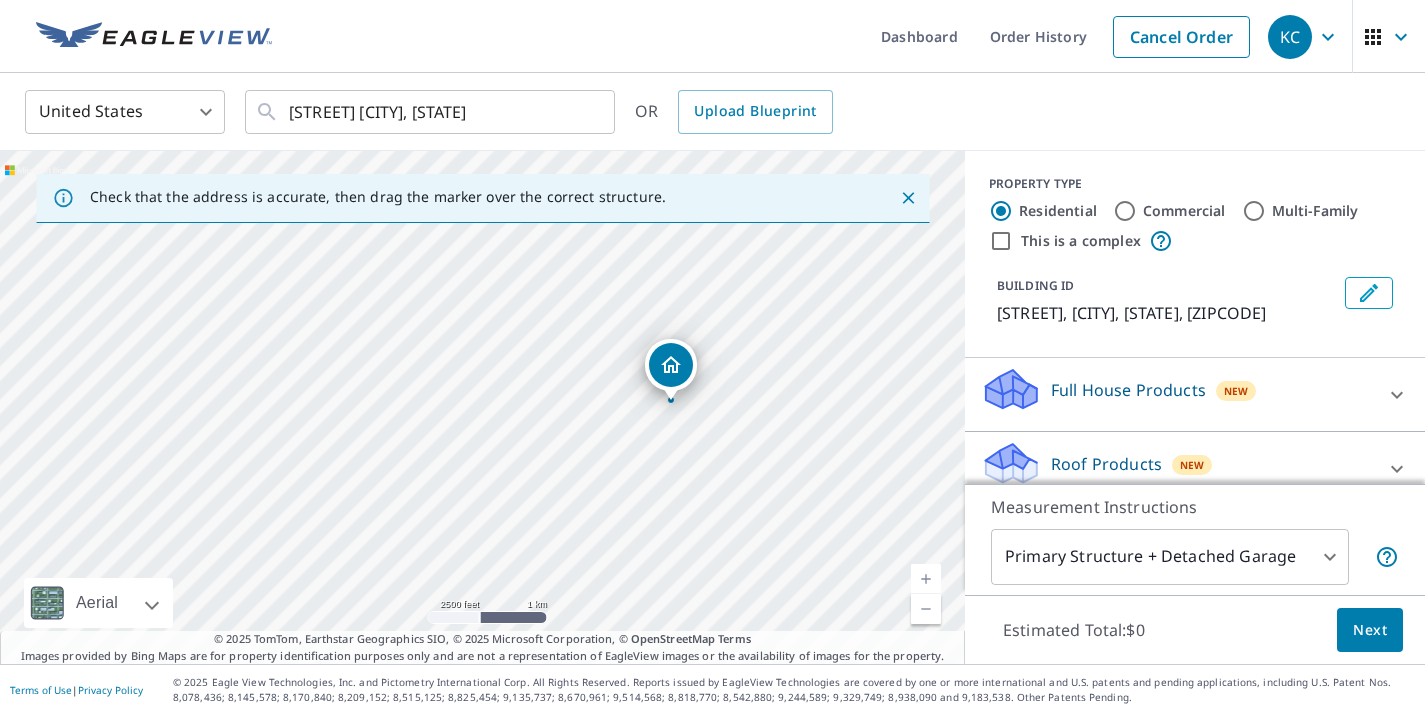 click on "Creekside Dr Hercules, CA 94547" at bounding box center [482, 407] 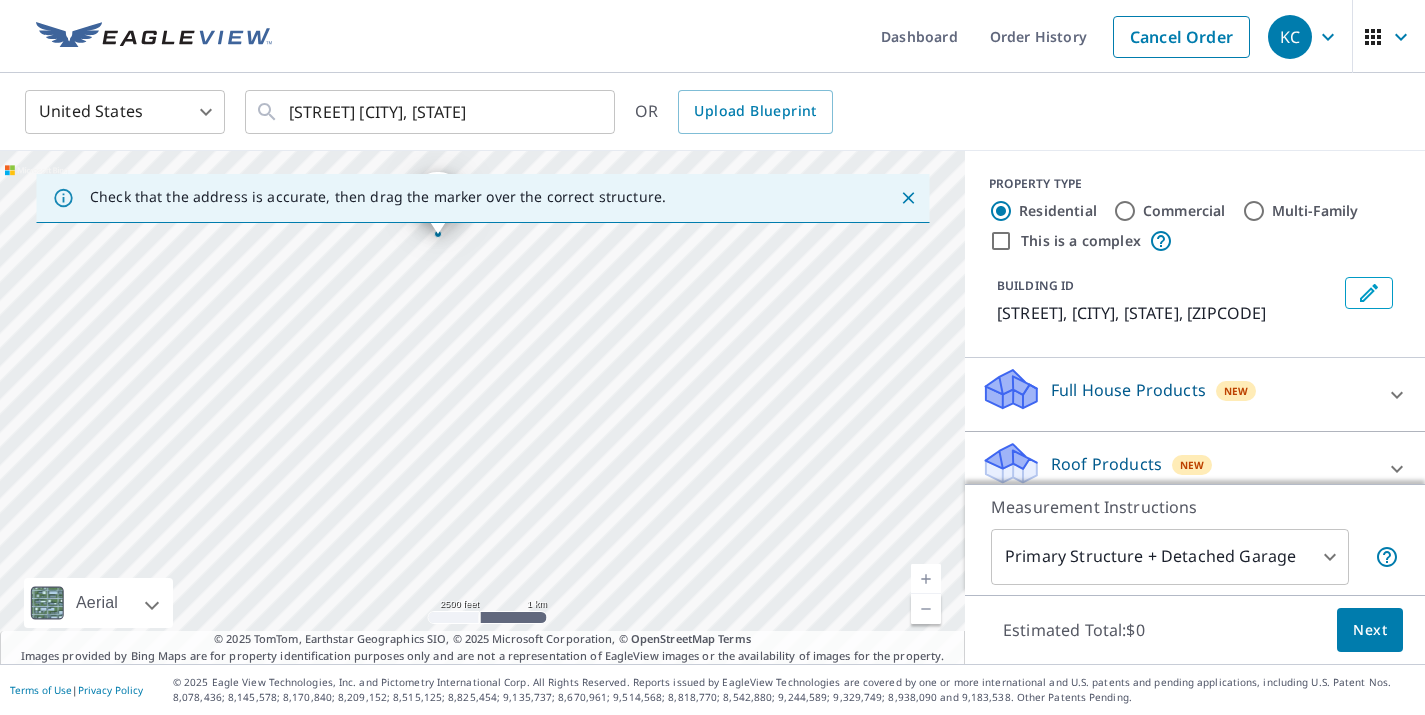 drag, startPoint x: 702, startPoint y: 529, endPoint x: 657, endPoint y: 359, distance: 175.85506 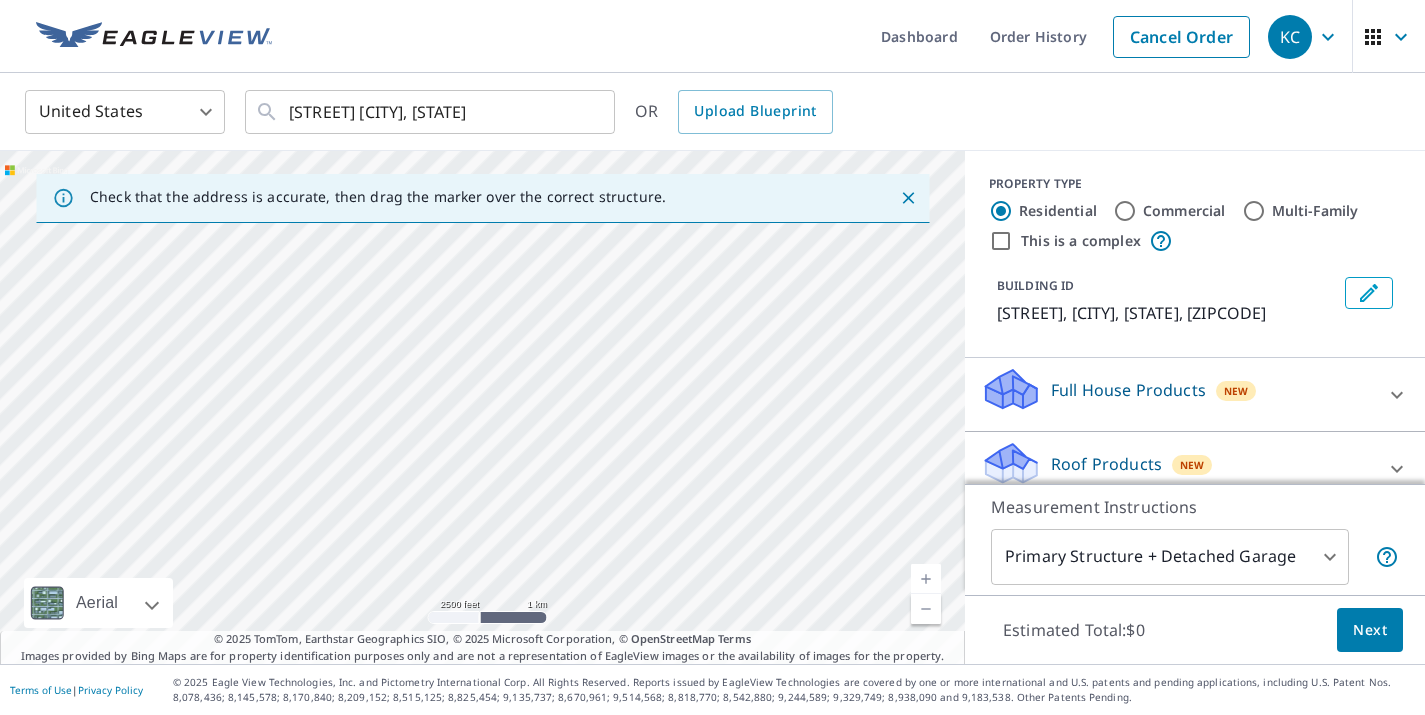 drag, startPoint x: 596, startPoint y: 475, endPoint x: 680, endPoint y: 285, distance: 207.74022 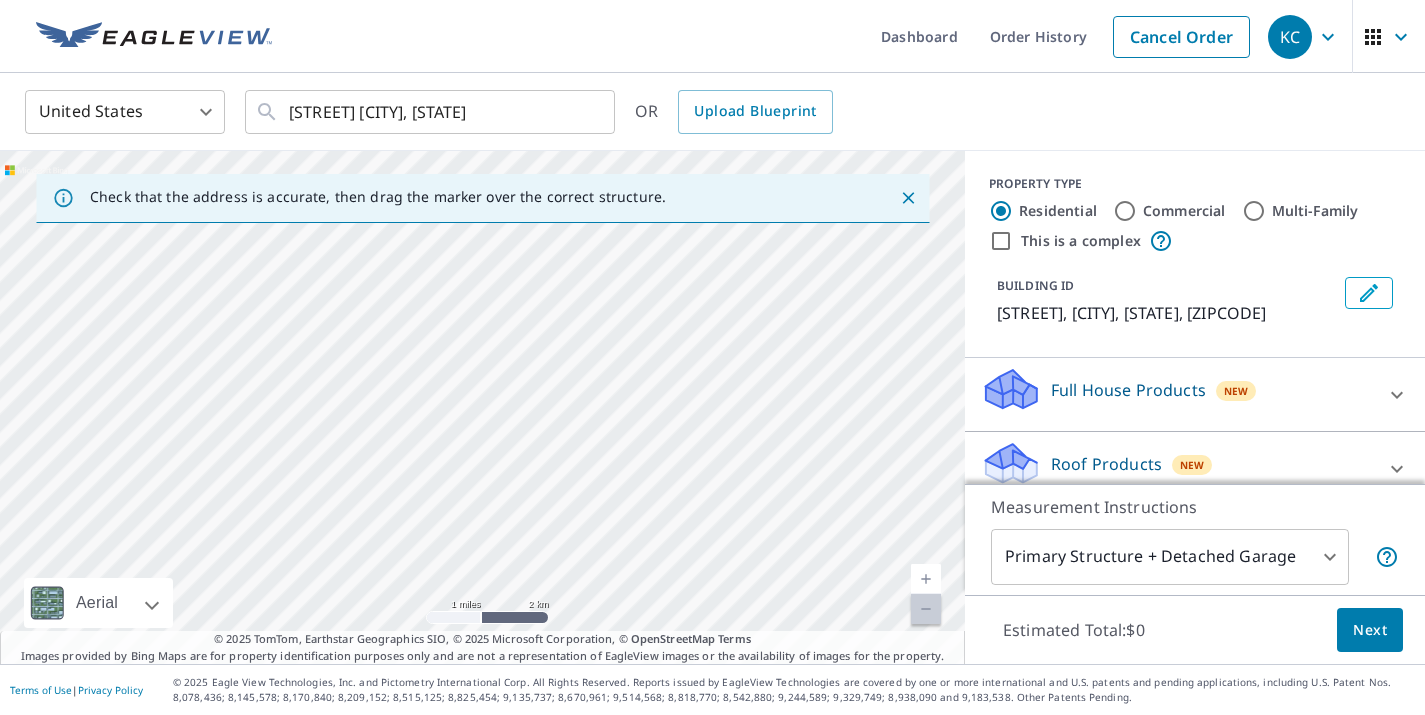 click on "Creekside Dr Hercules, CA 94547" at bounding box center (482, 407) 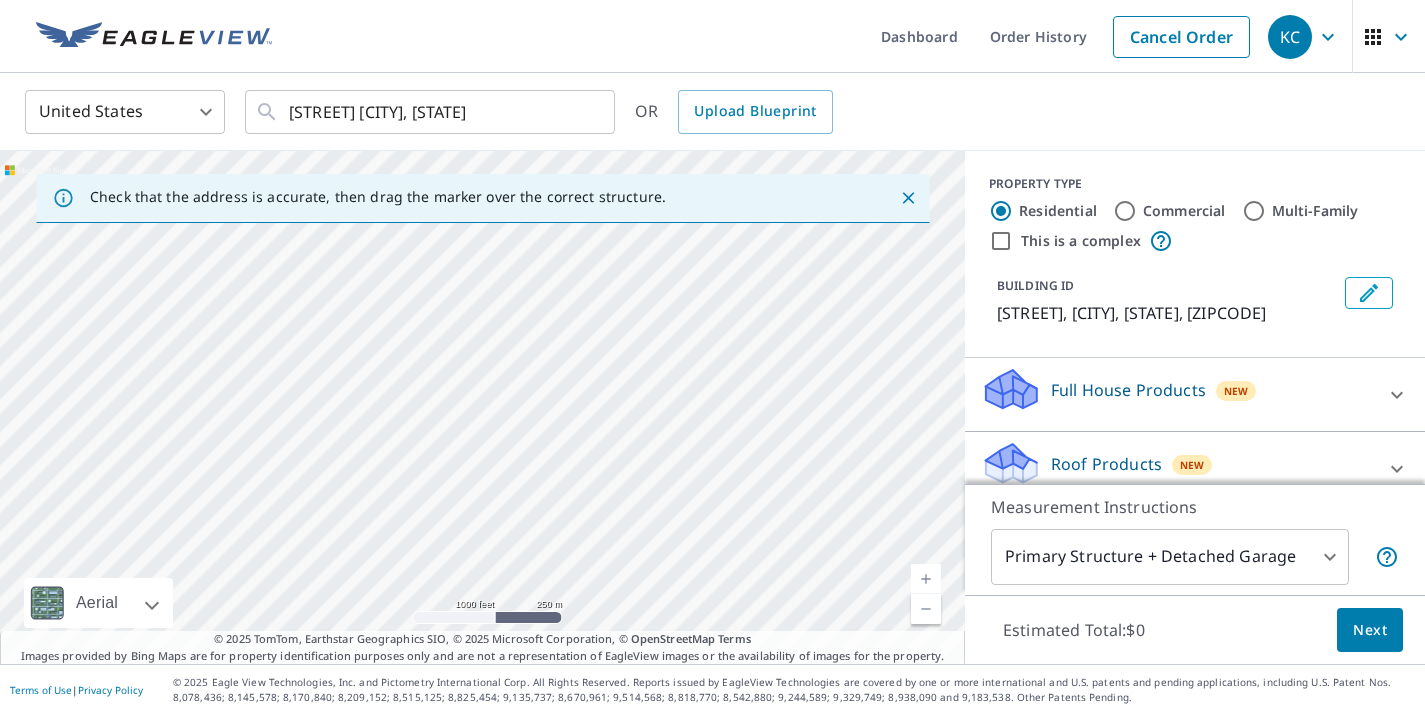 drag, startPoint x: 306, startPoint y: 379, endPoint x: 352, endPoint y: 553, distance: 179.97778 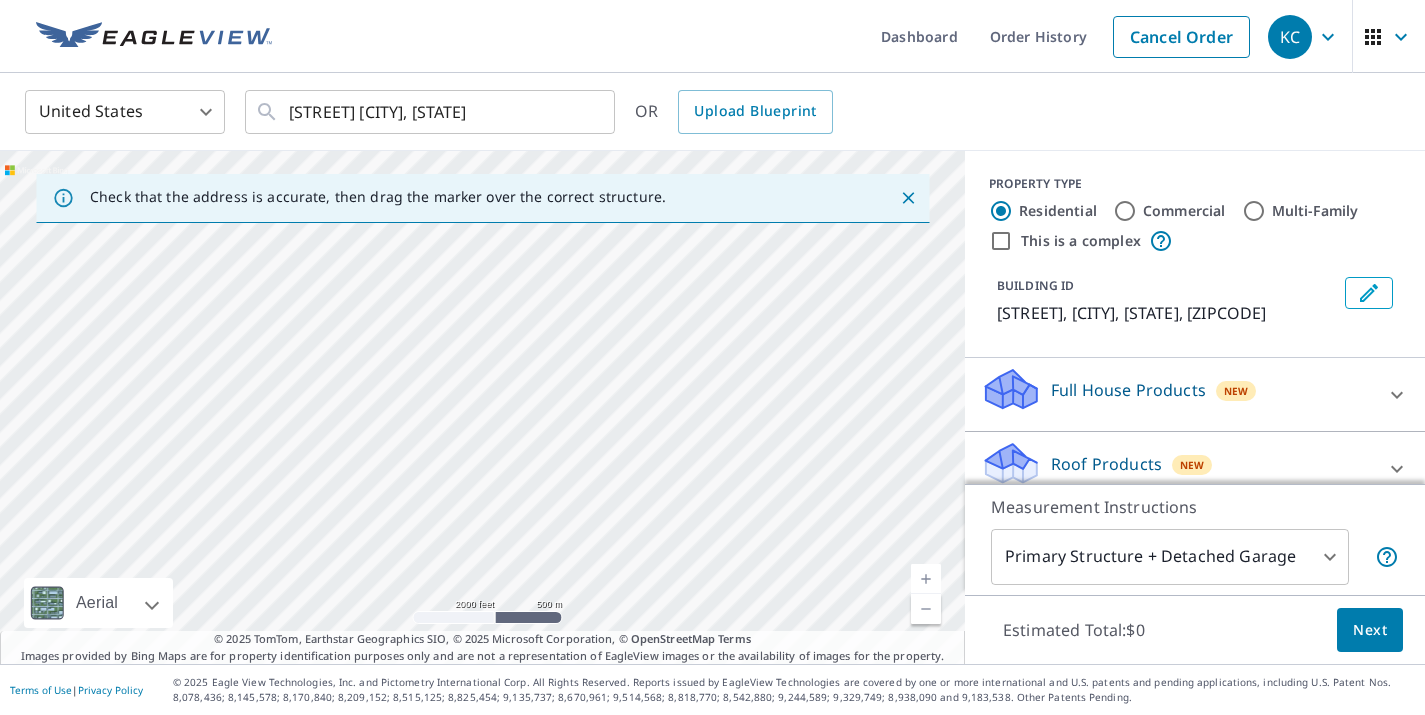 drag, startPoint x: 317, startPoint y: 459, endPoint x: 253, endPoint y: 324, distance: 149.40215 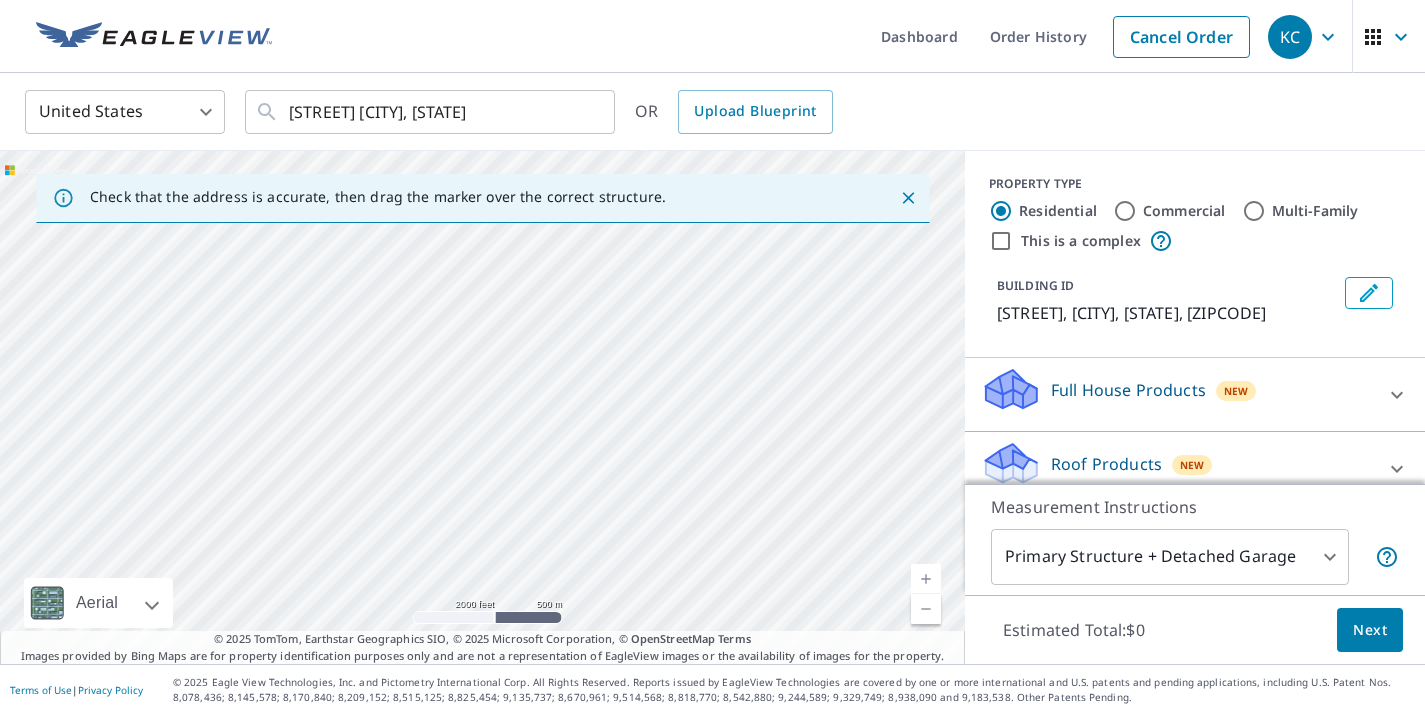 drag, startPoint x: 271, startPoint y: 350, endPoint x: 379, endPoint y: 545, distance: 222.9103 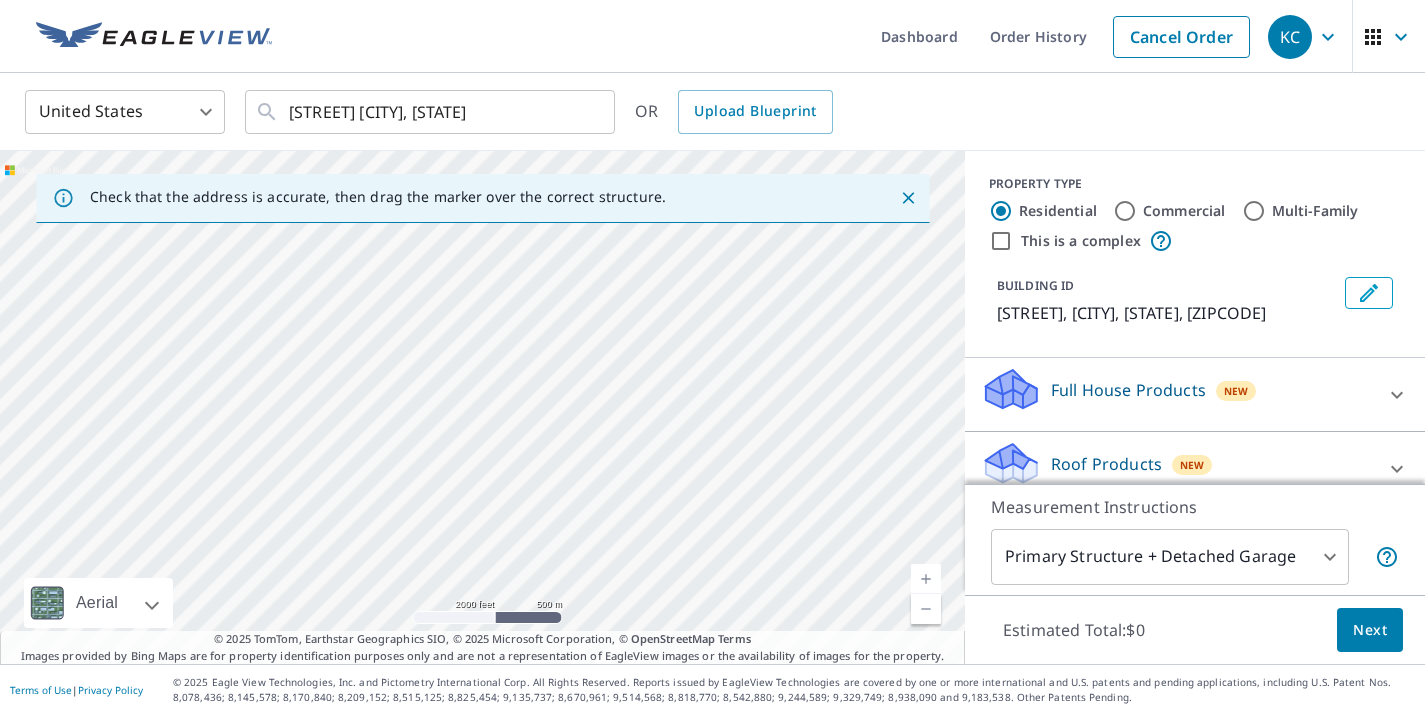 drag, startPoint x: 321, startPoint y: 373, endPoint x: 377, endPoint y: 569, distance: 203.84308 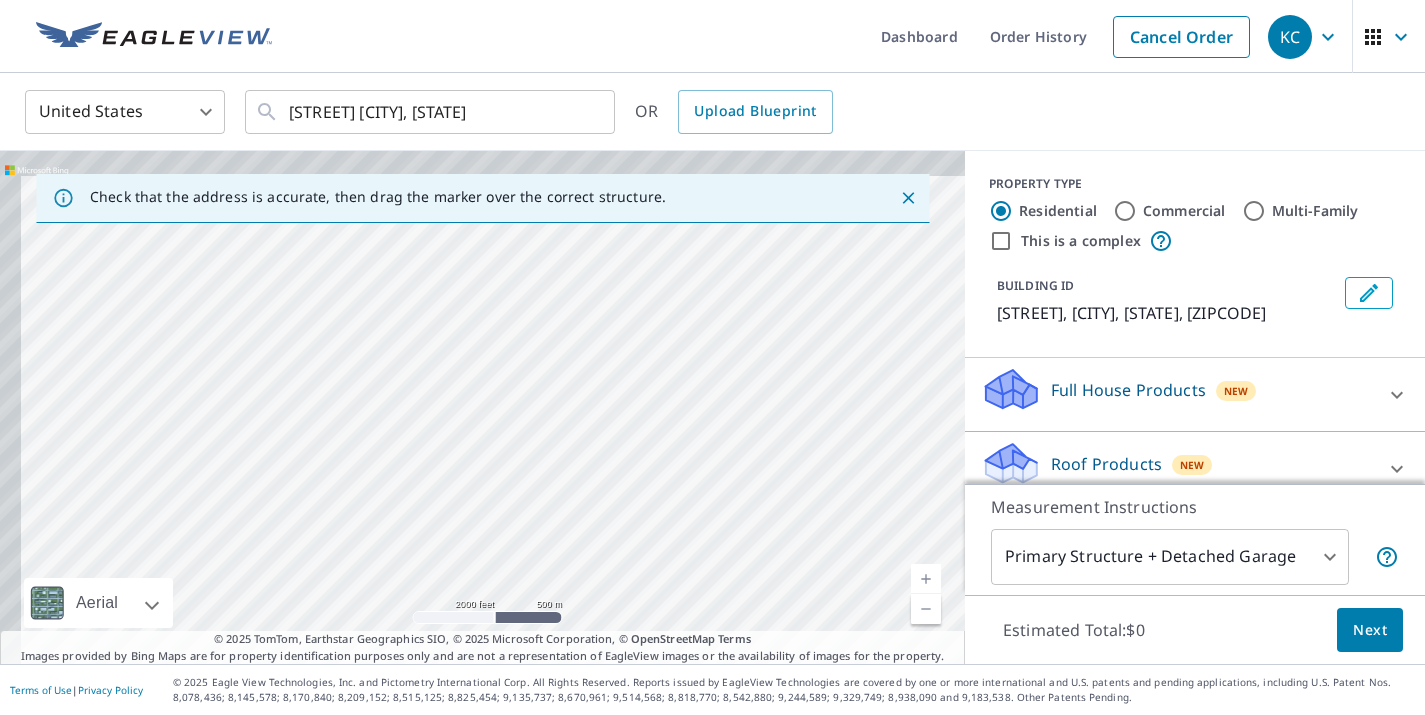 drag, startPoint x: 342, startPoint y: 387, endPoint x: 451, endPoint y: 553, distance: 198.58751 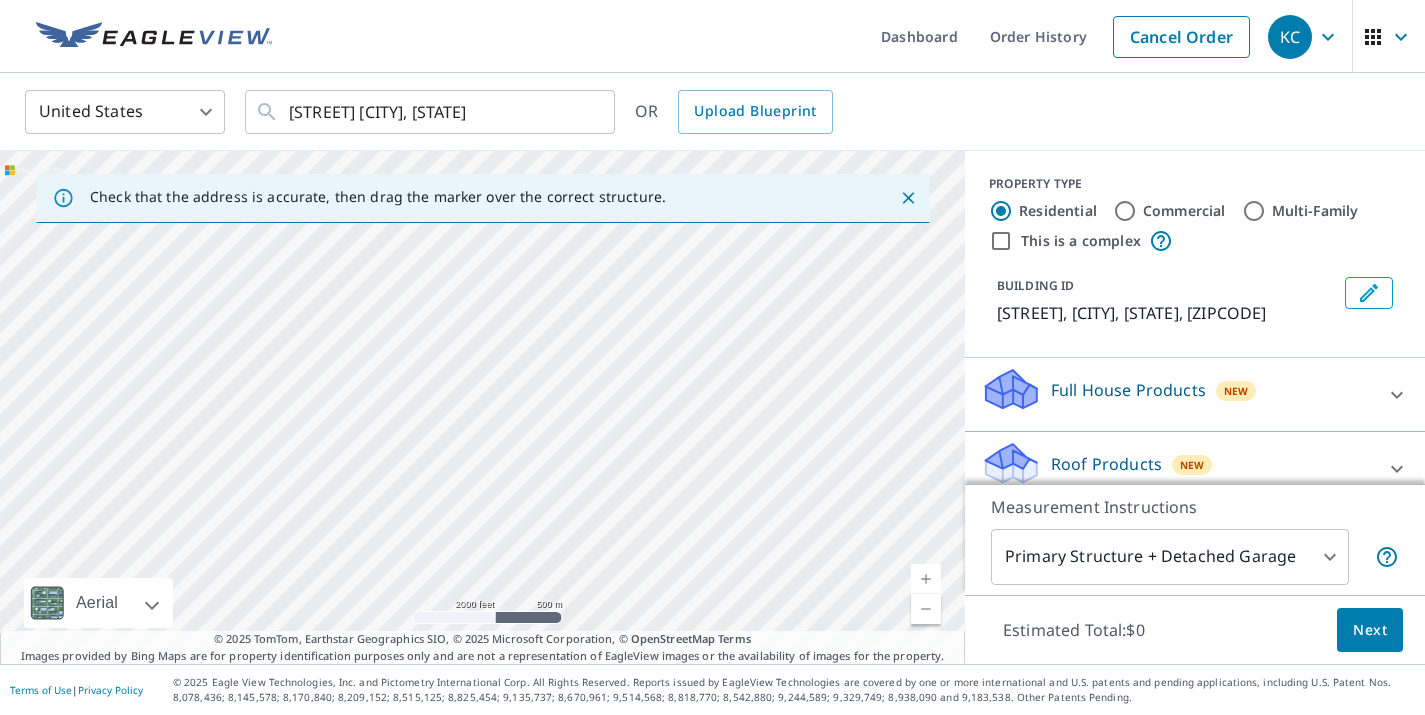 drag, startPoint x: 301, startPoint y: 402, endPoint x: 248, endPoint y: 260, distance: 151.56847 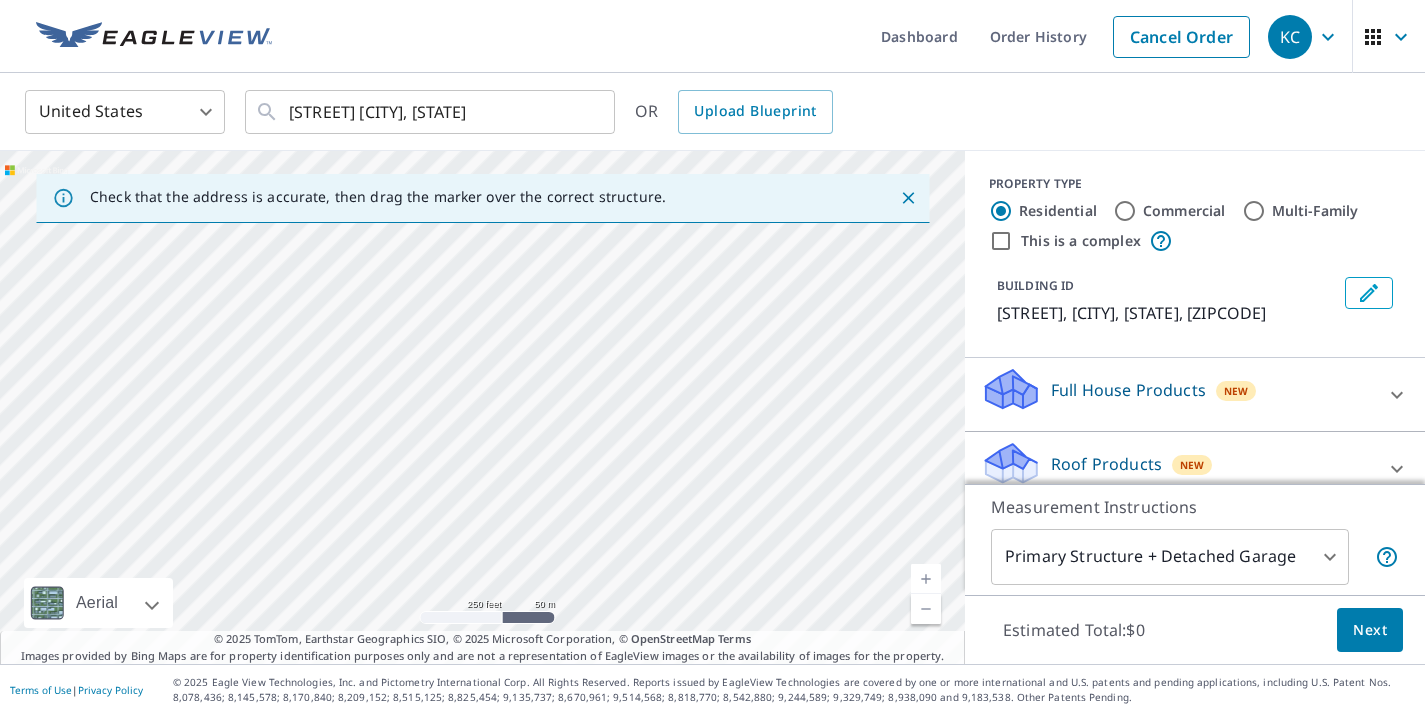 drag, startPoint x: 441, startPoint y: 297, endPoint x: 476, endPoint y: 524, distance: 229.68239 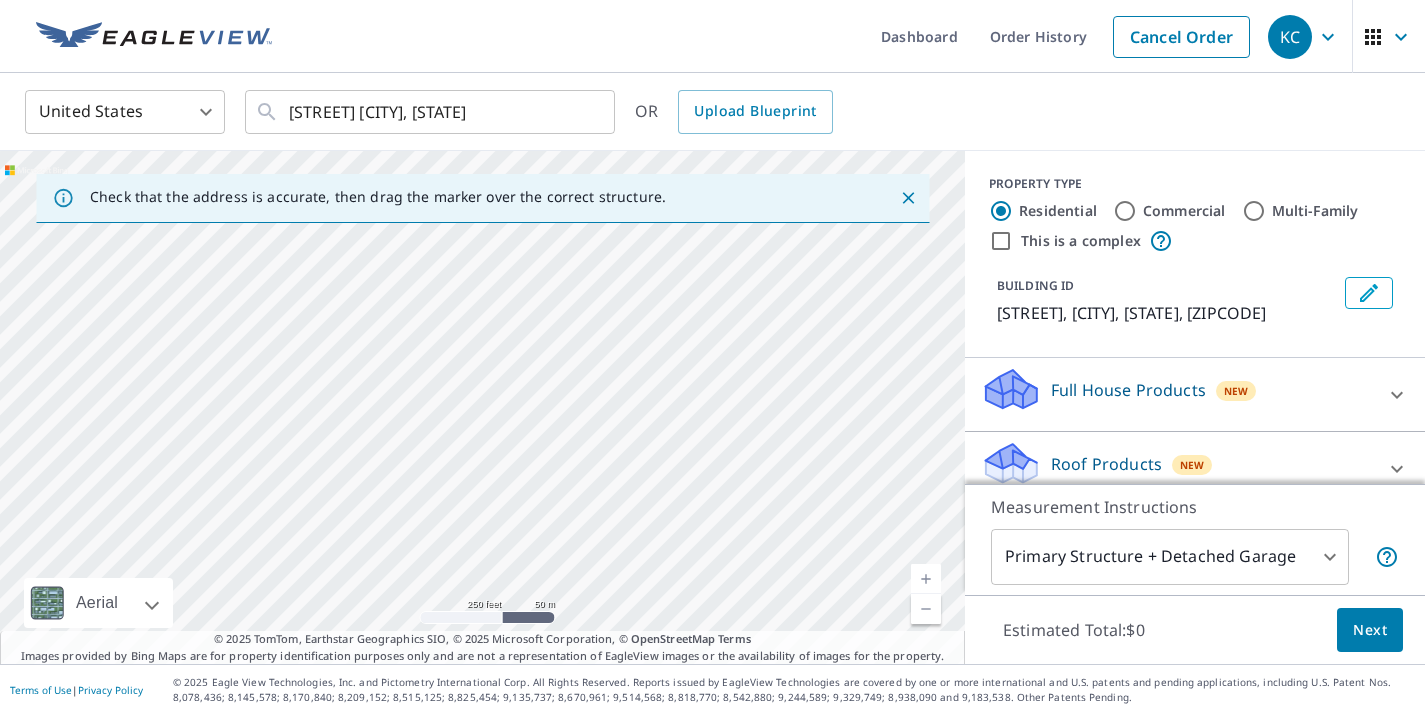 drag, startPoint x: 476, startPoint y: 360, endPoint x: 423, endPoint y: 573, distance: 219.49487 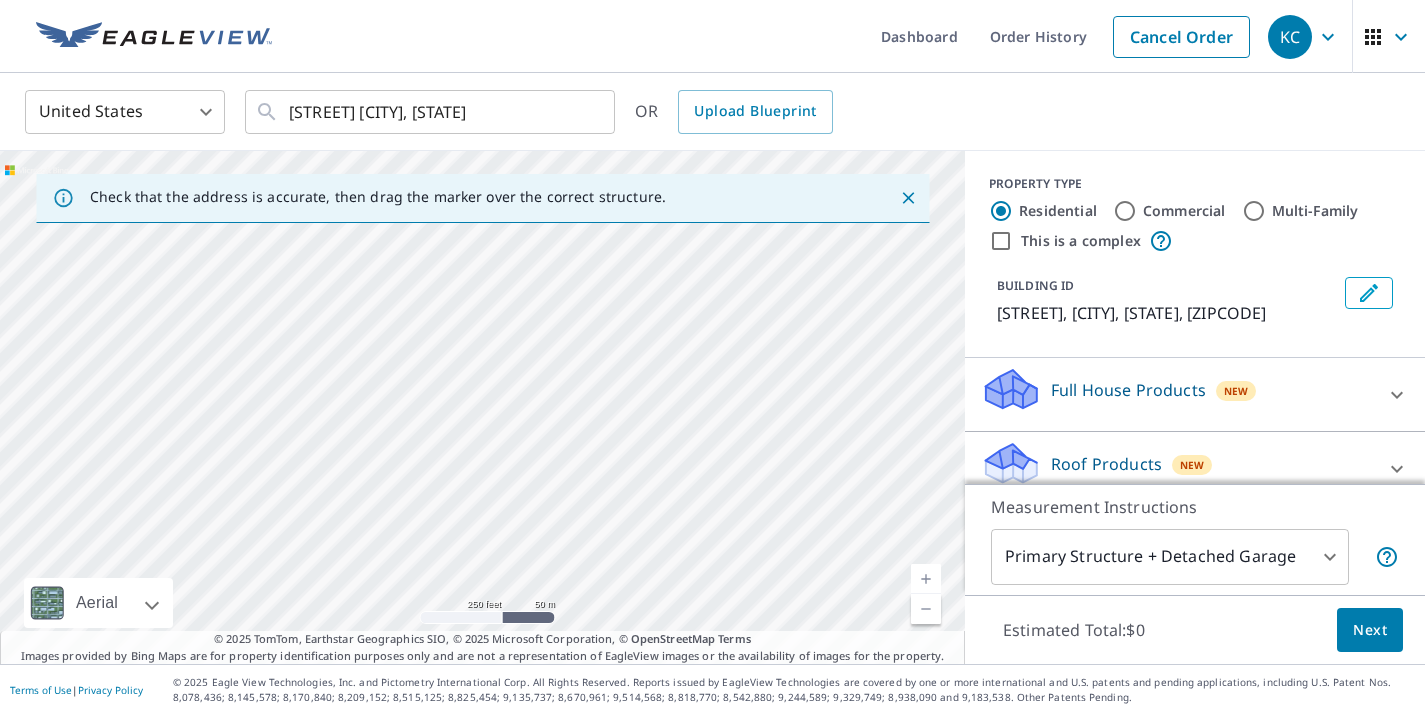 drag, startPoint x: 373, startPoint y: 360, endPoint x: 381, endPoint y: 597, distance: 237.13498 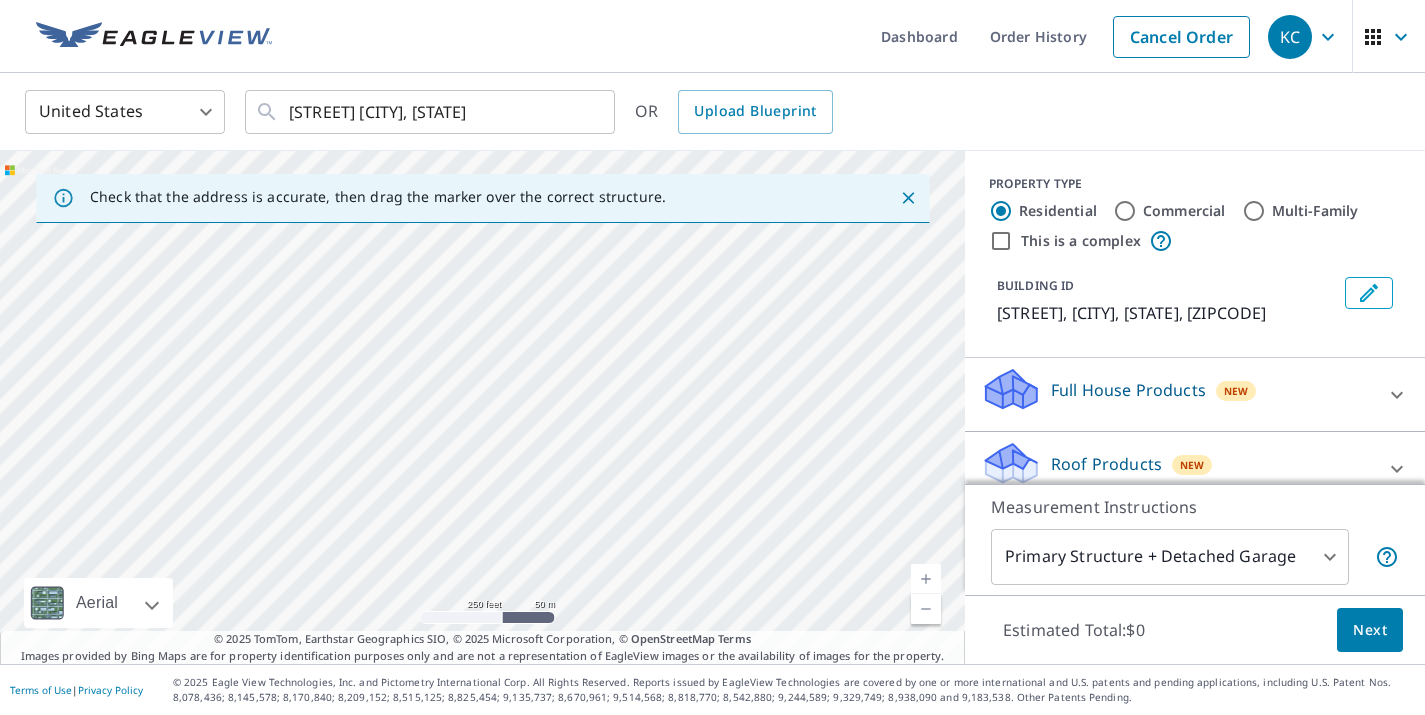 drag, startPoint x: 347, startPoint y: 390, endPoint x: 348, endPoint y: 538, distance: 148.00337 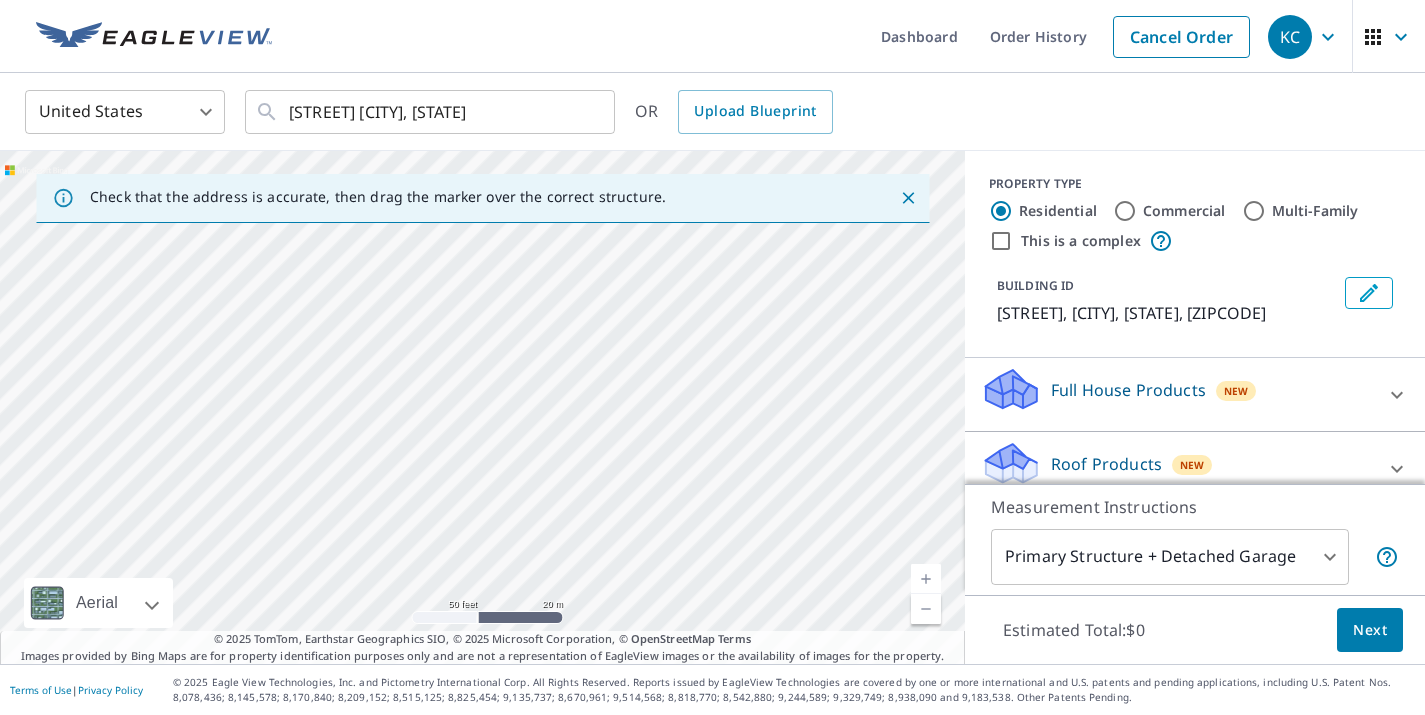 drag, startPoint x: 641, startPoint y: 429, endPoint x: 411, endPoint y: 356, distance: 241.30685 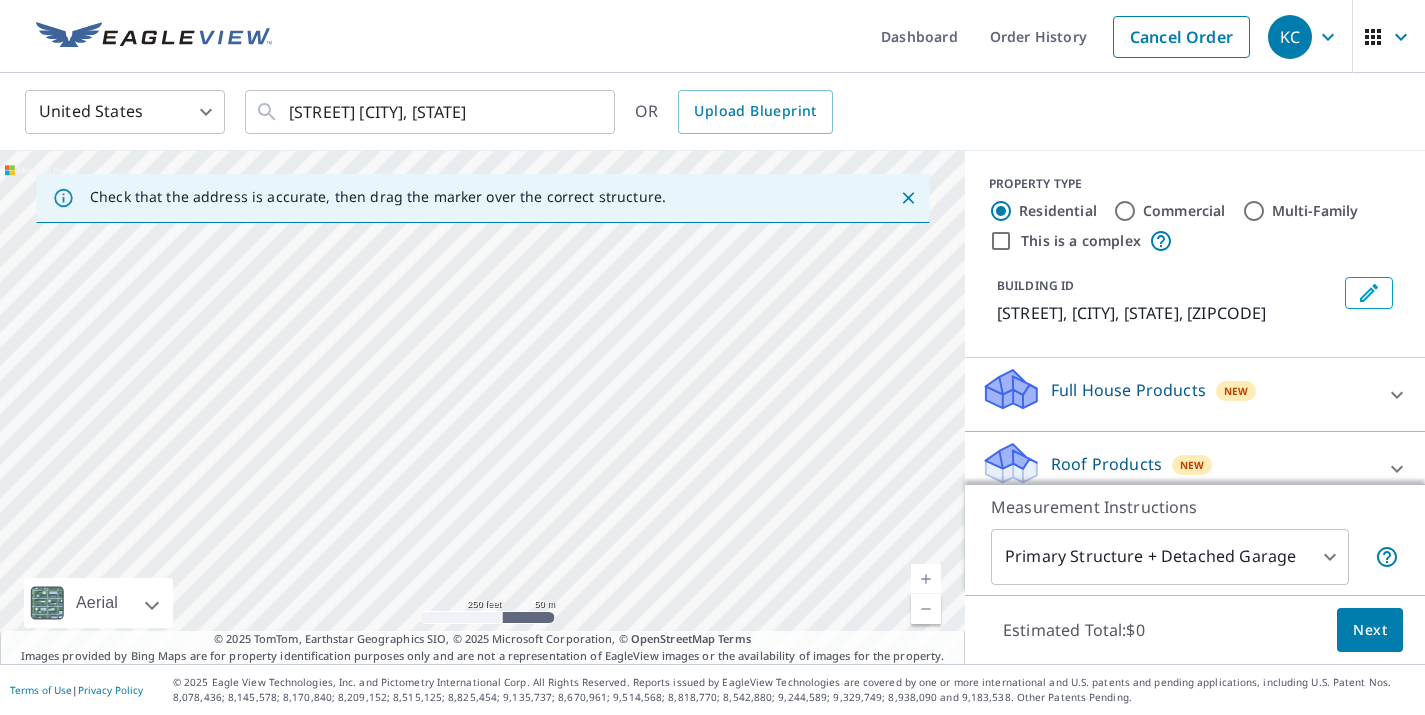 drag, startPoint x: 593, startPoint y: 292, endPoint x: 476, endPoint y: 292, distance: 117 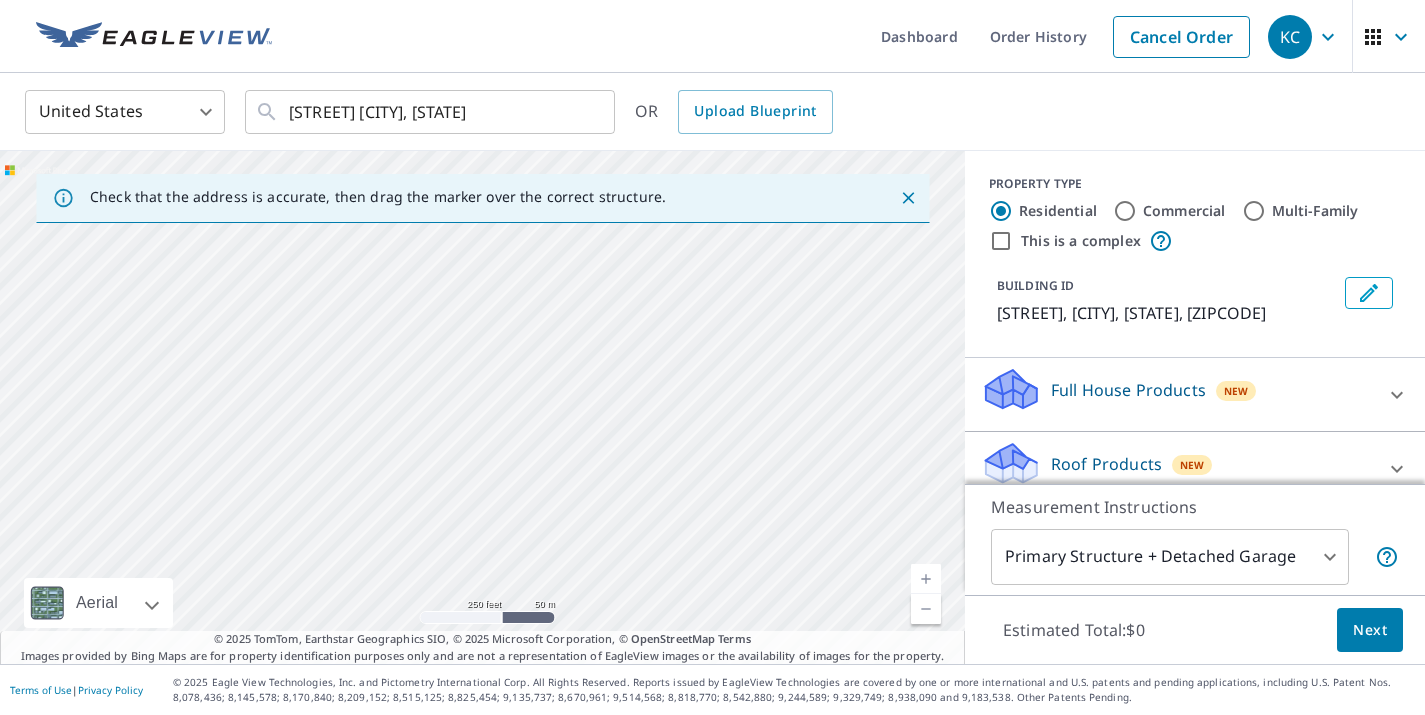 drag, startPoint x: 482, startPoint y: 260, endPoint x: 478, endPoint y: 395, distance: 135.05925 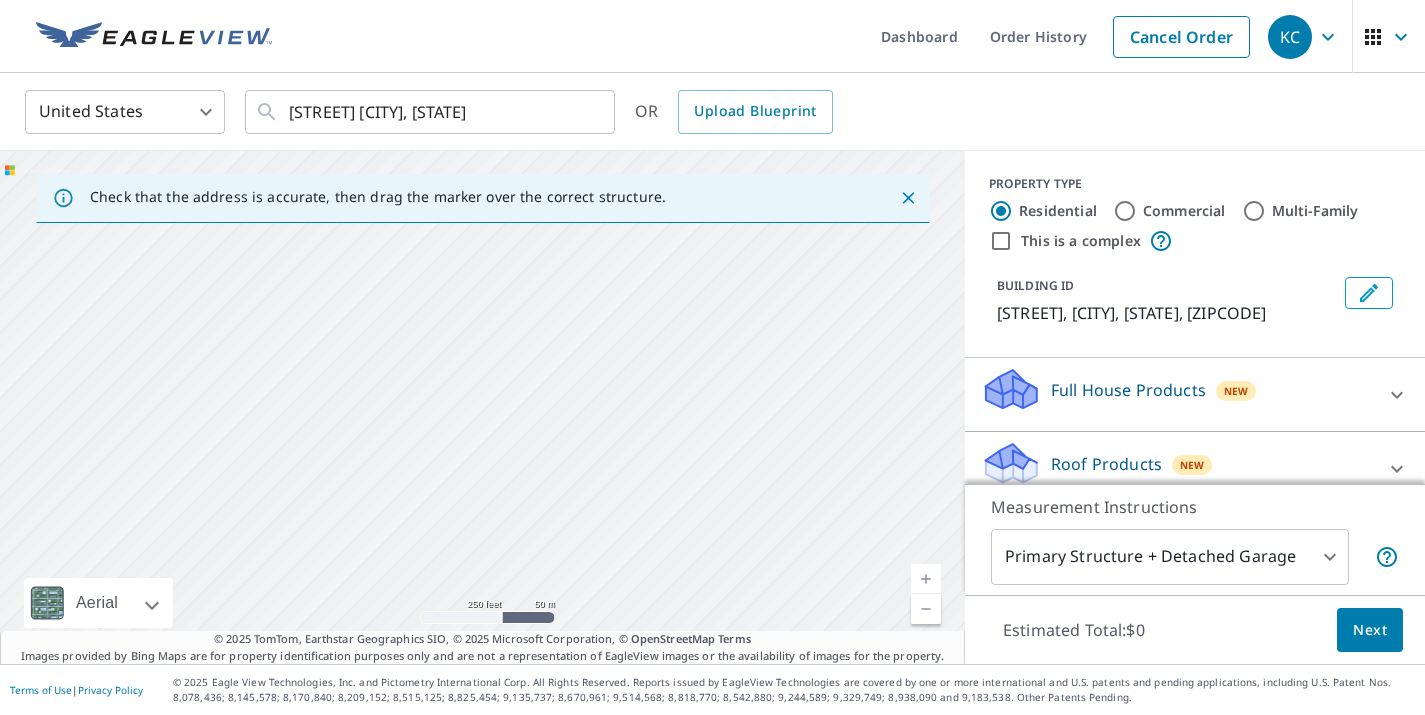 drag, startPoint x: 478, startPoint y: 395, endPoint x: 482, endPoint y: 544, distance: 149.05368 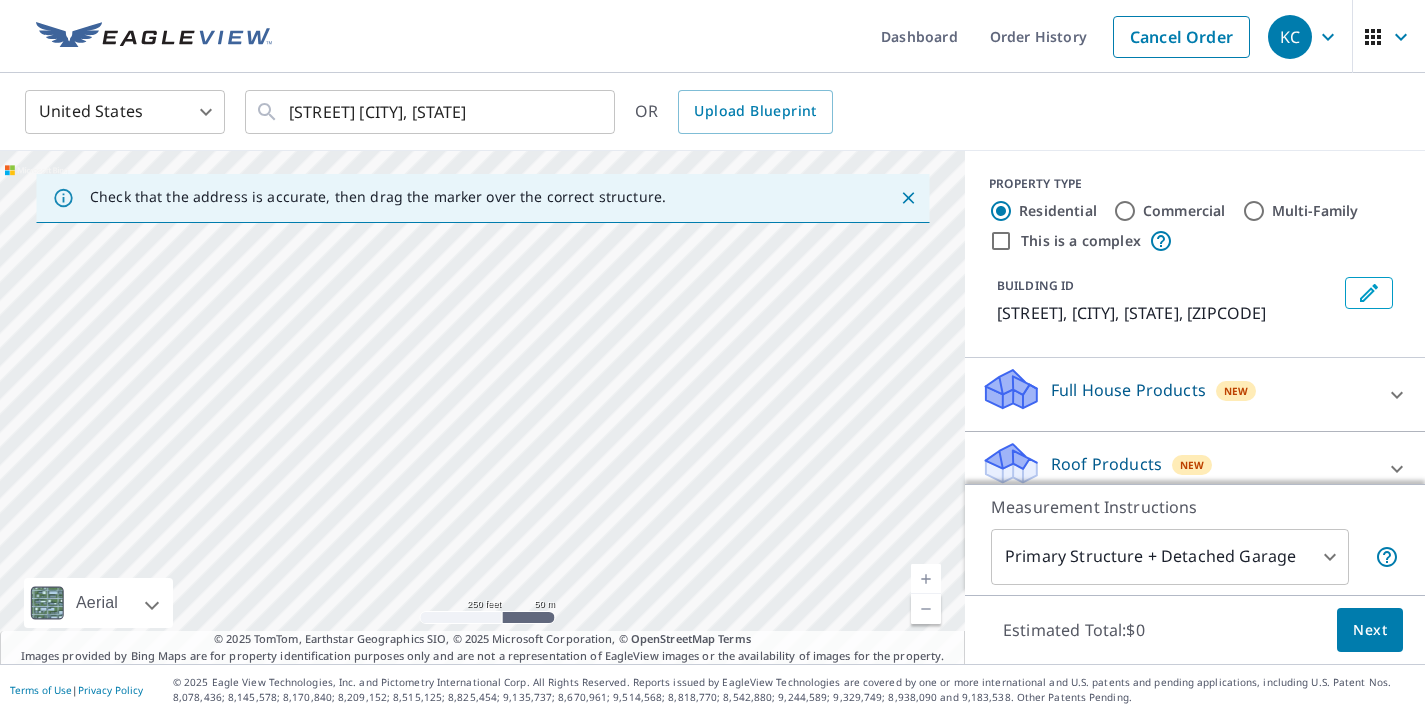 drag, startPoint x: 540, startPoint y: 296, endPoint x: 538, endPoint y: 374, distance: 78.025635 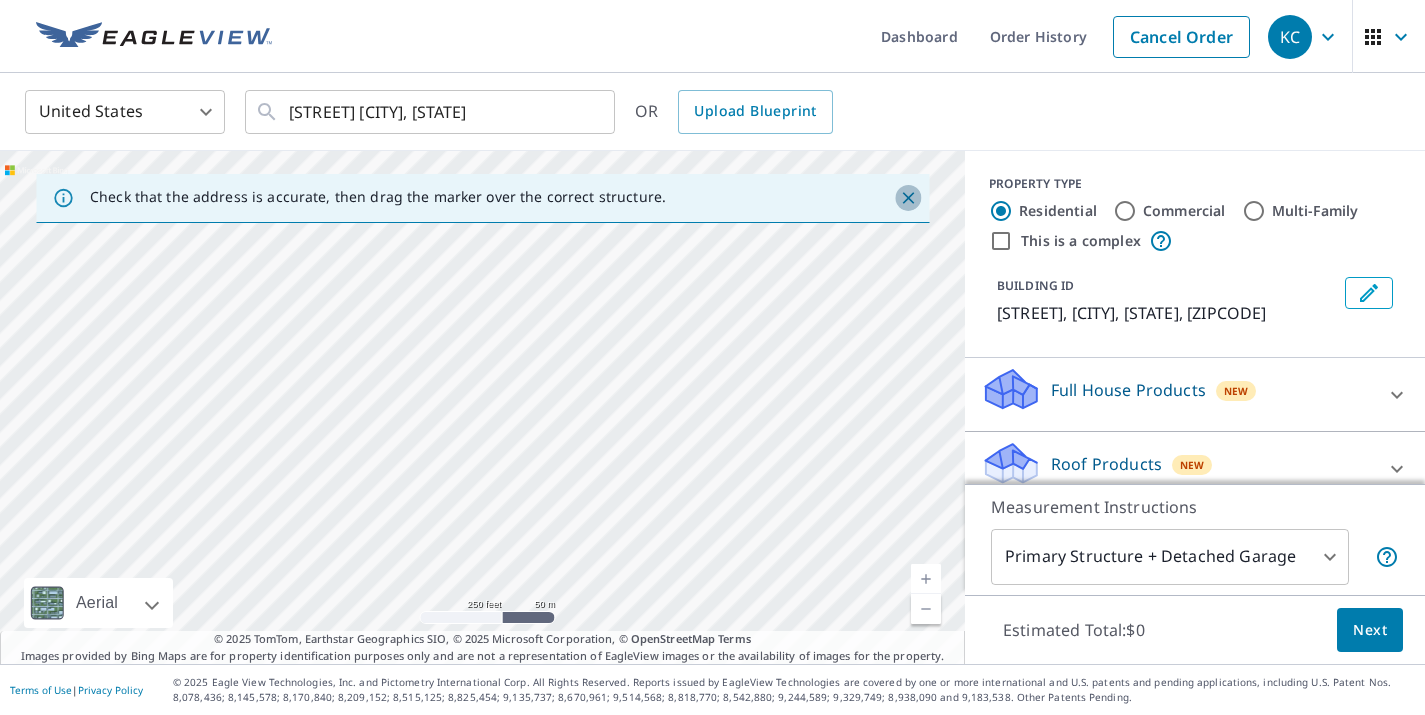 click 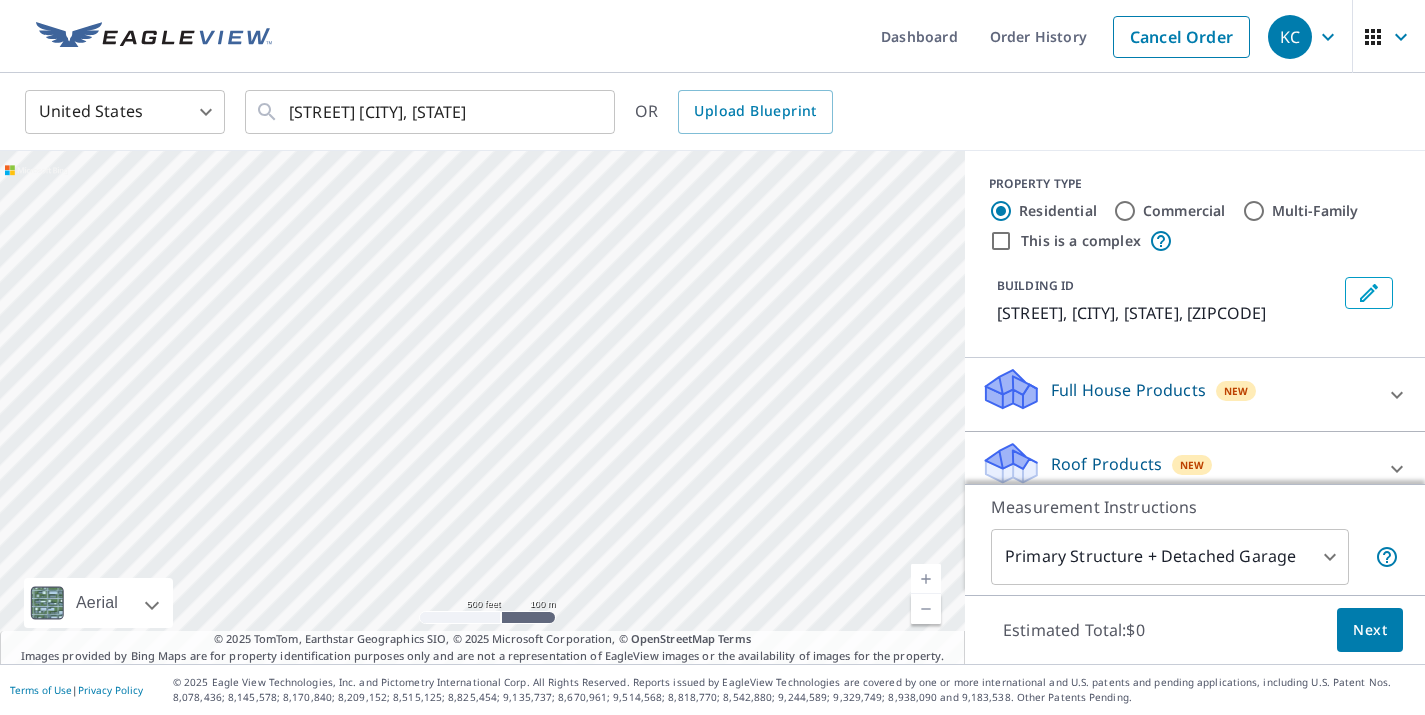 drag, startPoint x: 652, startPoint y: 532, endPoint x: 561, endPoint y: 201, distance: 343.28122 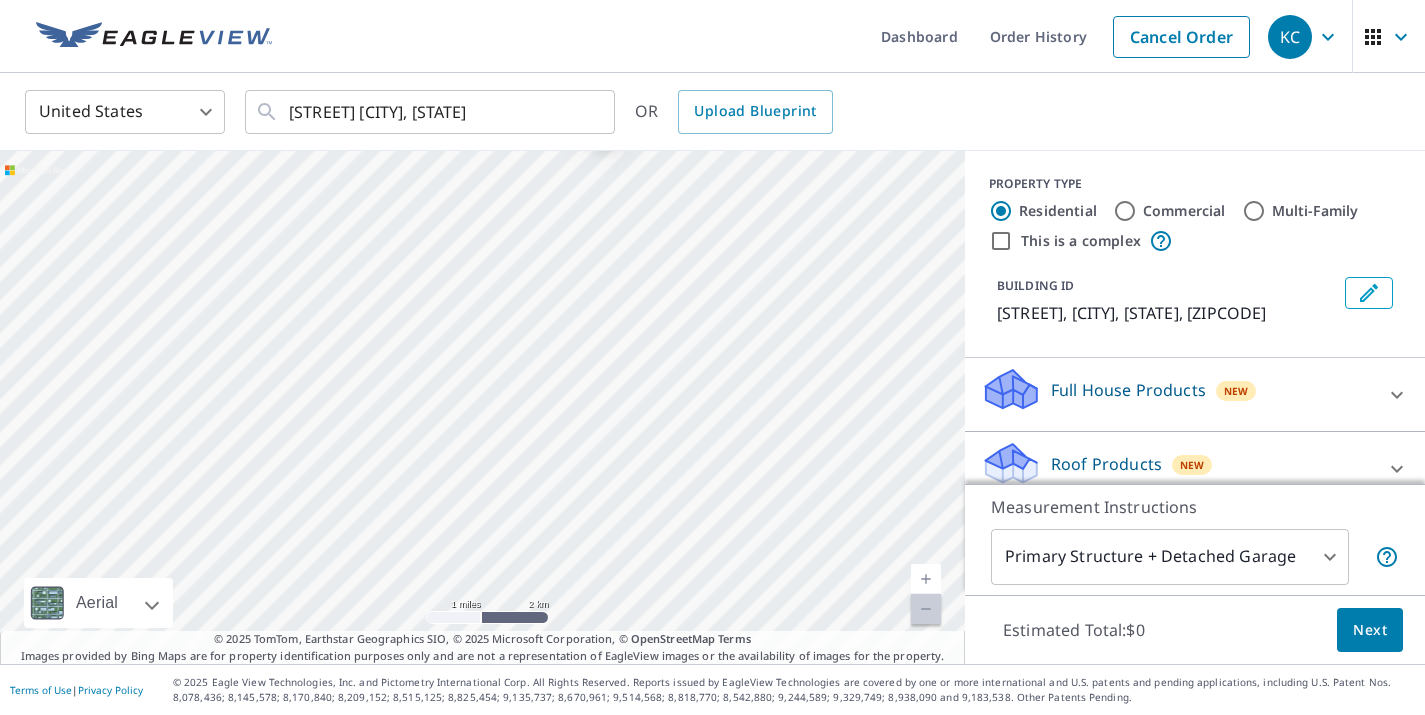 drag, startPoint x: 664, startPoint y: 516, endPoint x: 644, endPoint y: 309, distance: 207.96394 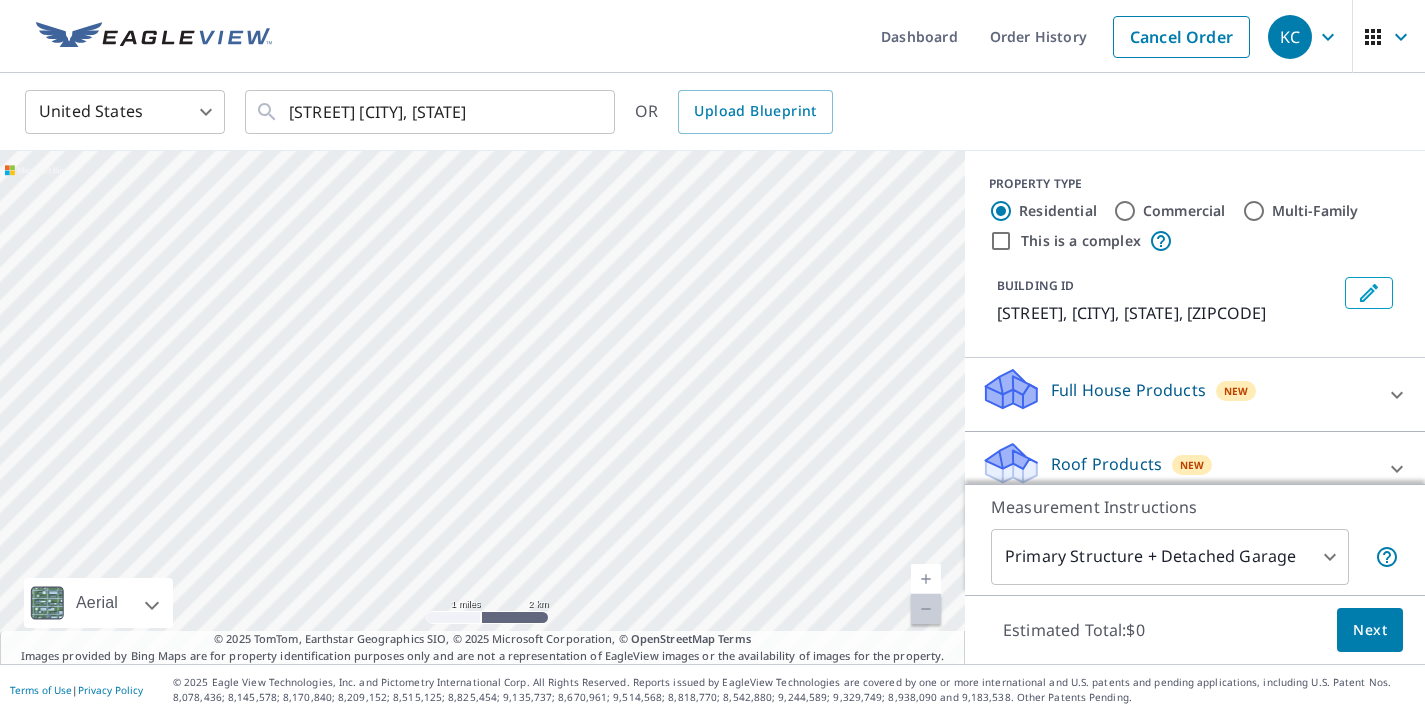 drag, startPoint x: 634, startPoint y: 459, endPoint x: 546, endPoint y: 307, distance: 175.63599 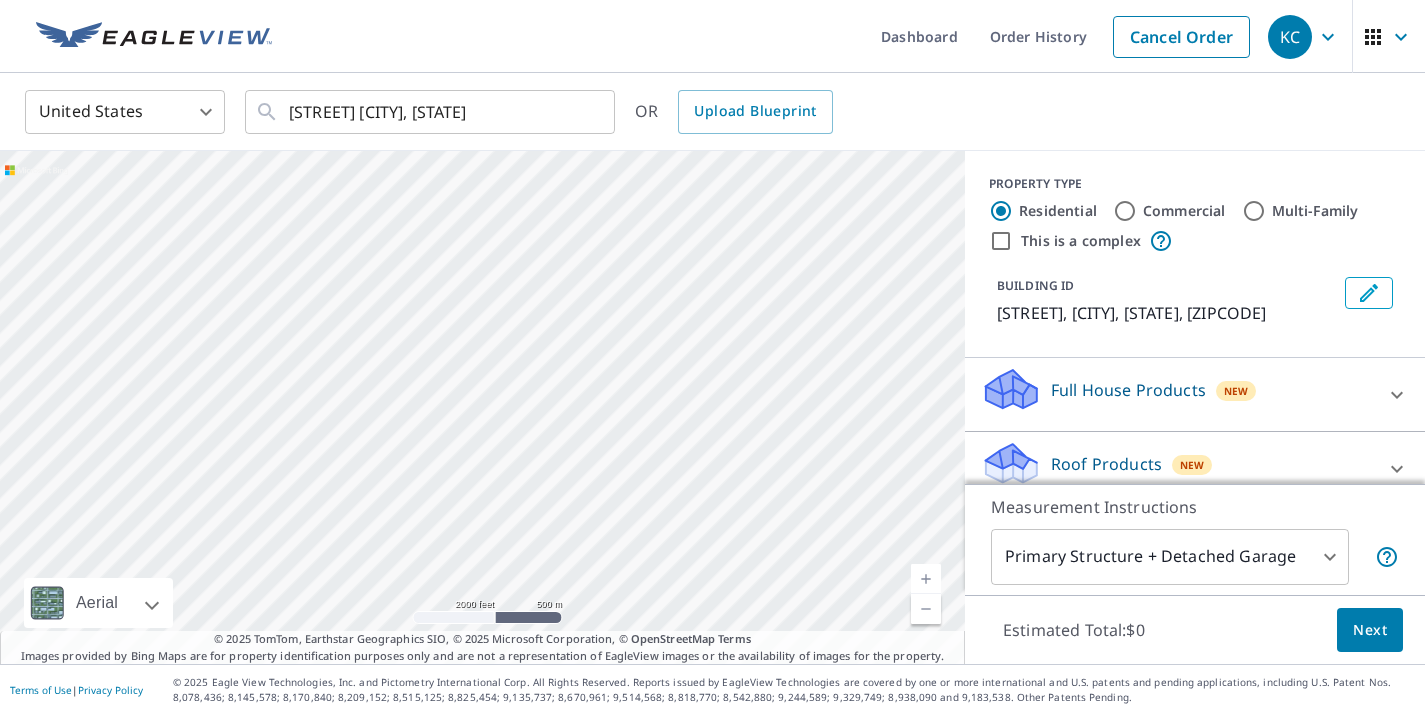 drag, startPoint x: 638, startPoint y: 299, endPoint x: 642, endPoint y: 476, distance: 177.0452 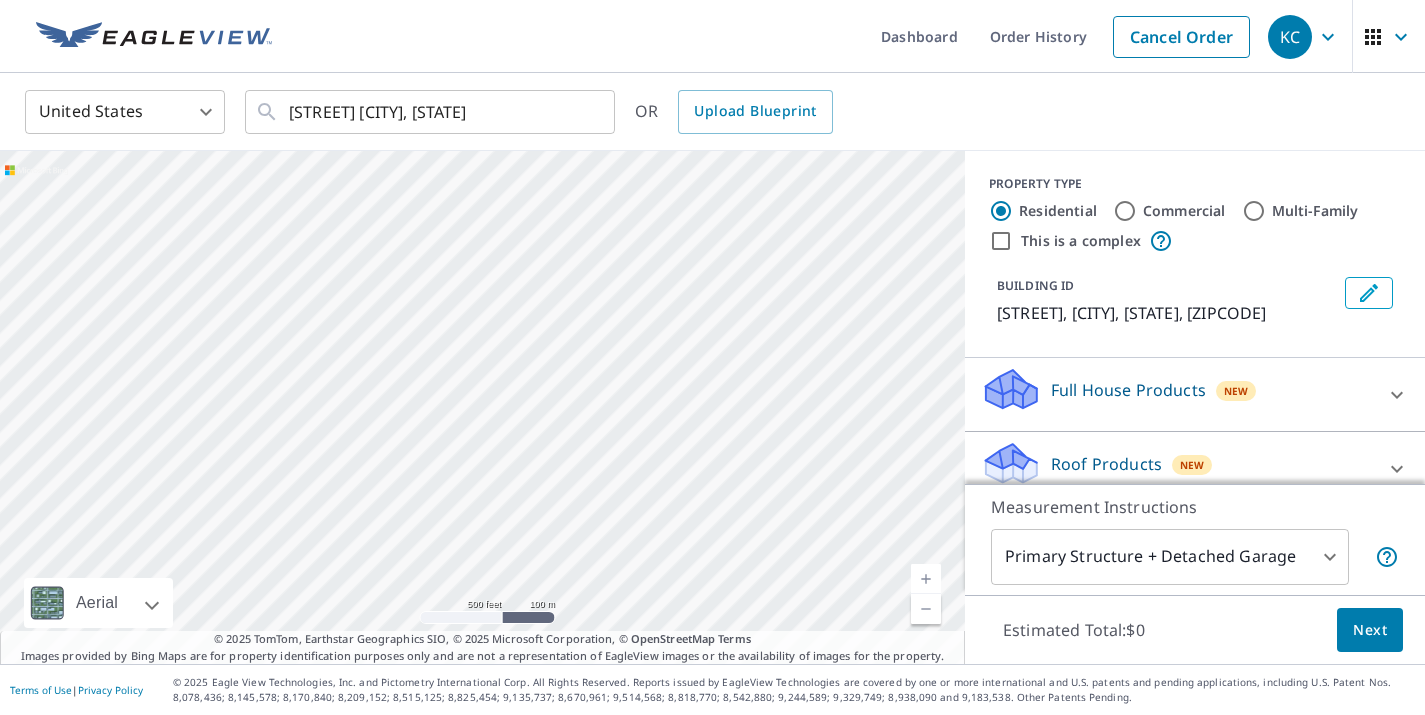 drag, startPoint x: 577, startPoint y: 543, endPoint x: 568, endPoint y: 436, distance: 107.37784 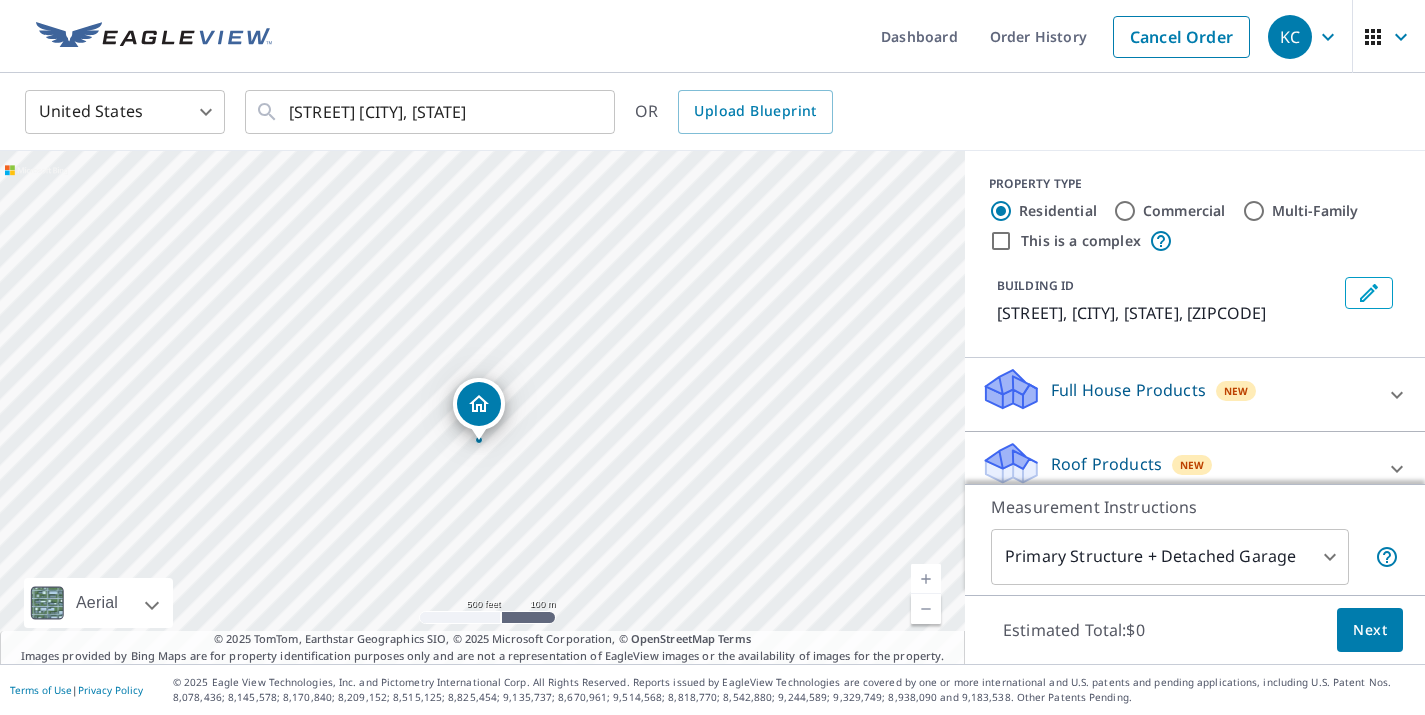 drag, startPoint x: 618, startPoint y: 429, endPoint x: 614, endPoint y: 463, distance: 34.234486 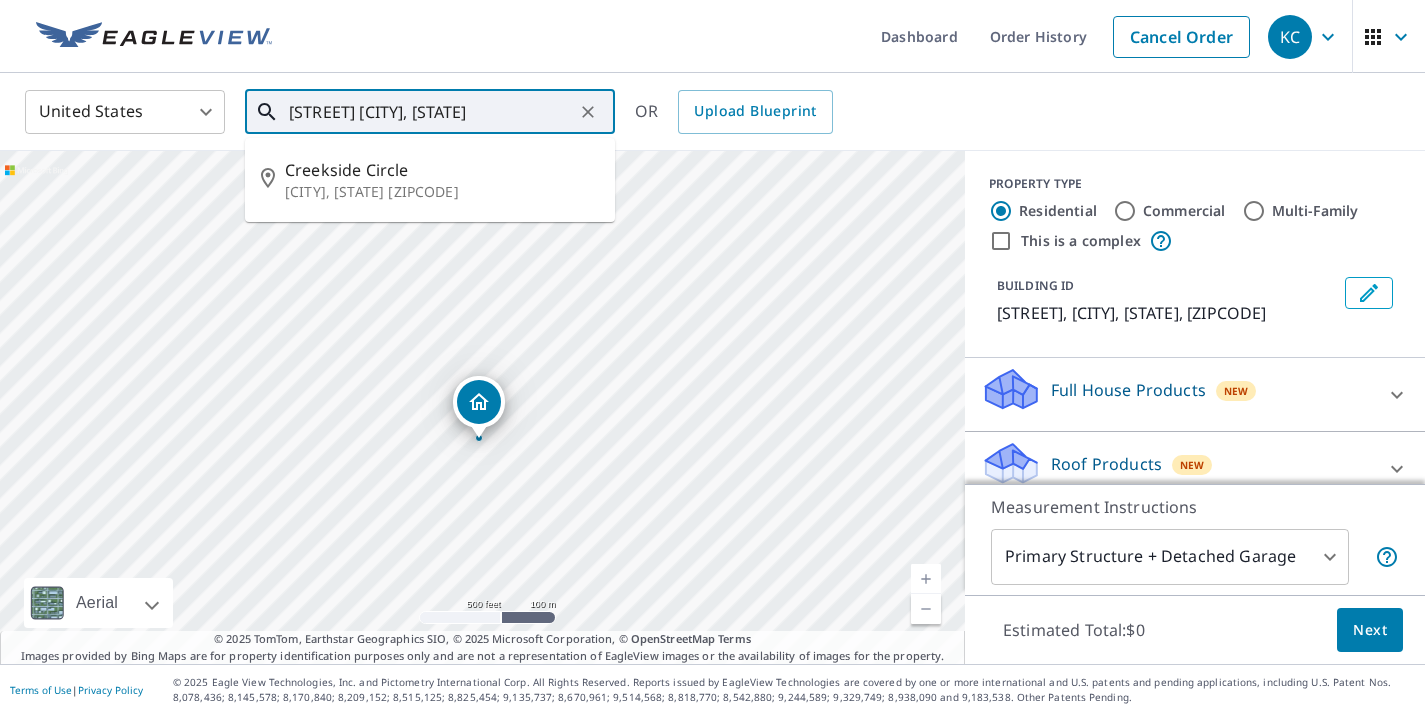 drag, startPoint x: 537, startPoint y: 114, endPoint x: 280, endPoint y: 92, distance: 257.9399 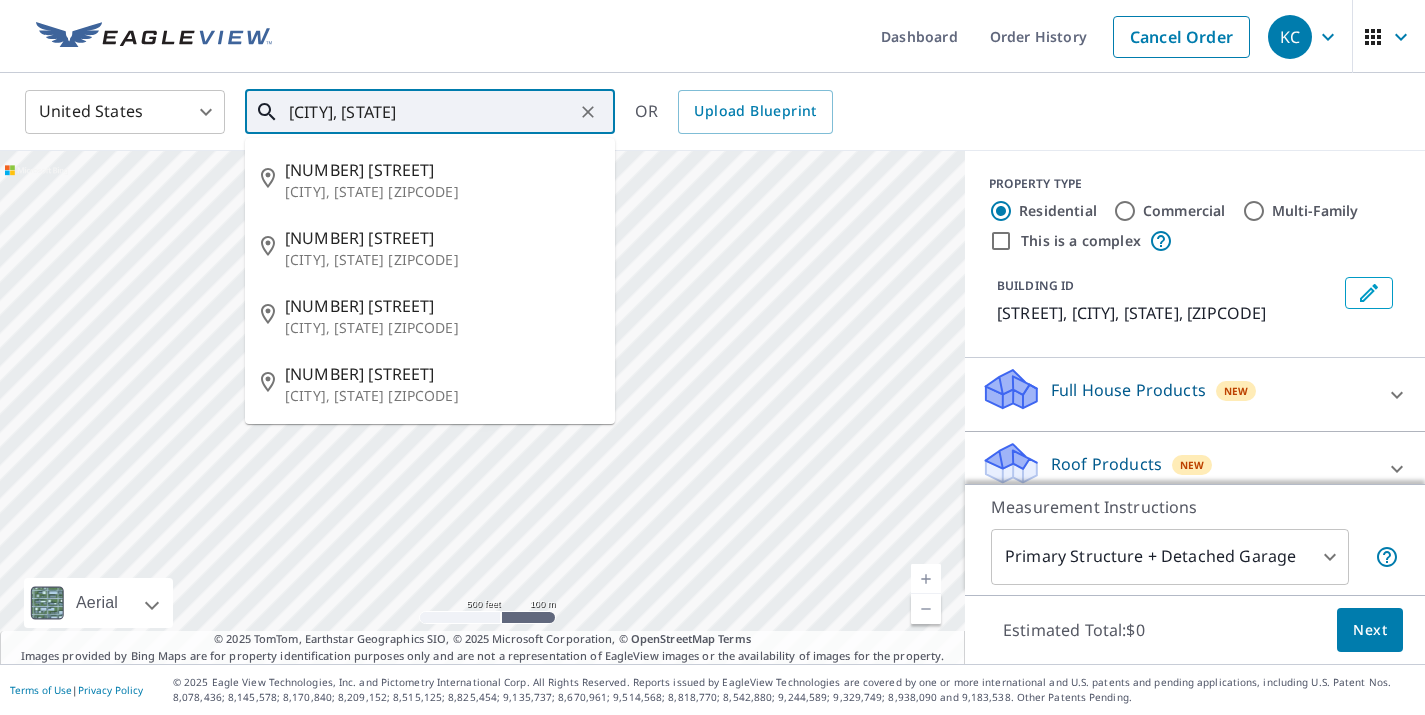 type on "Oakland ca" 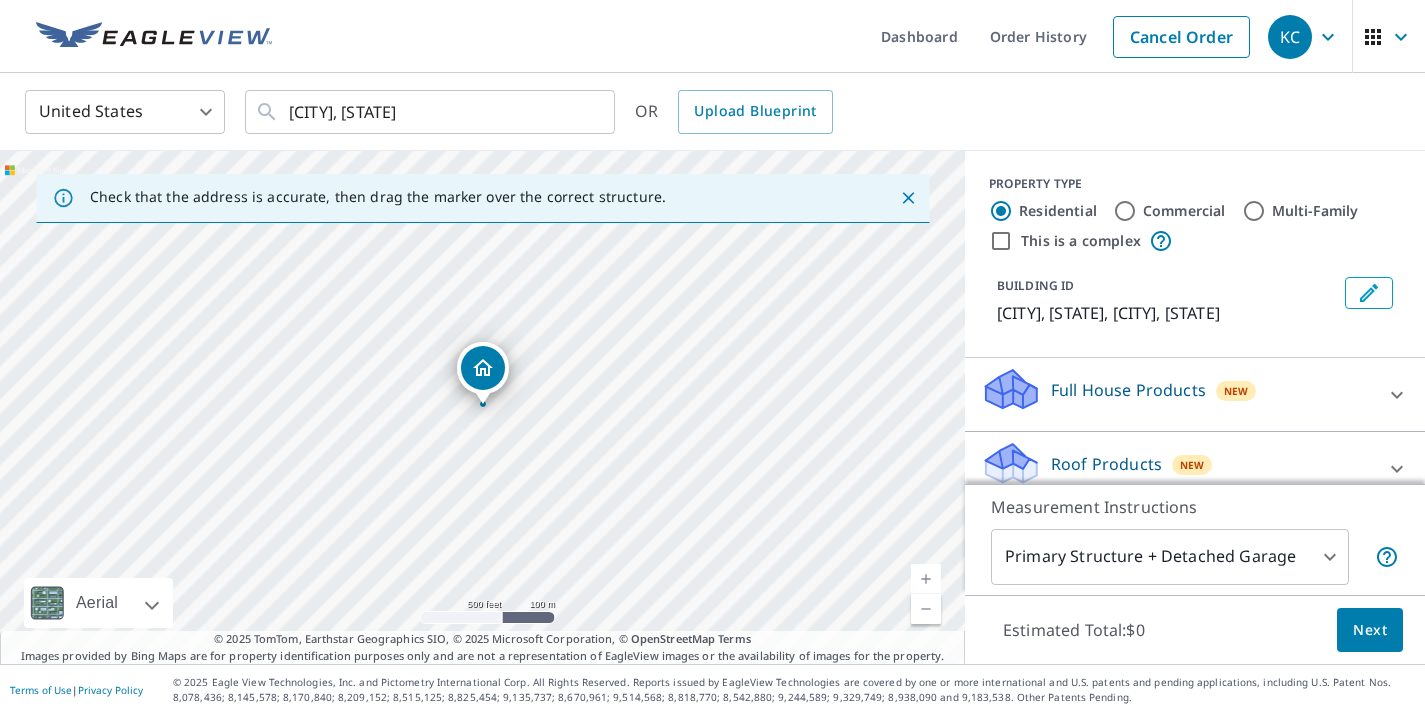 click 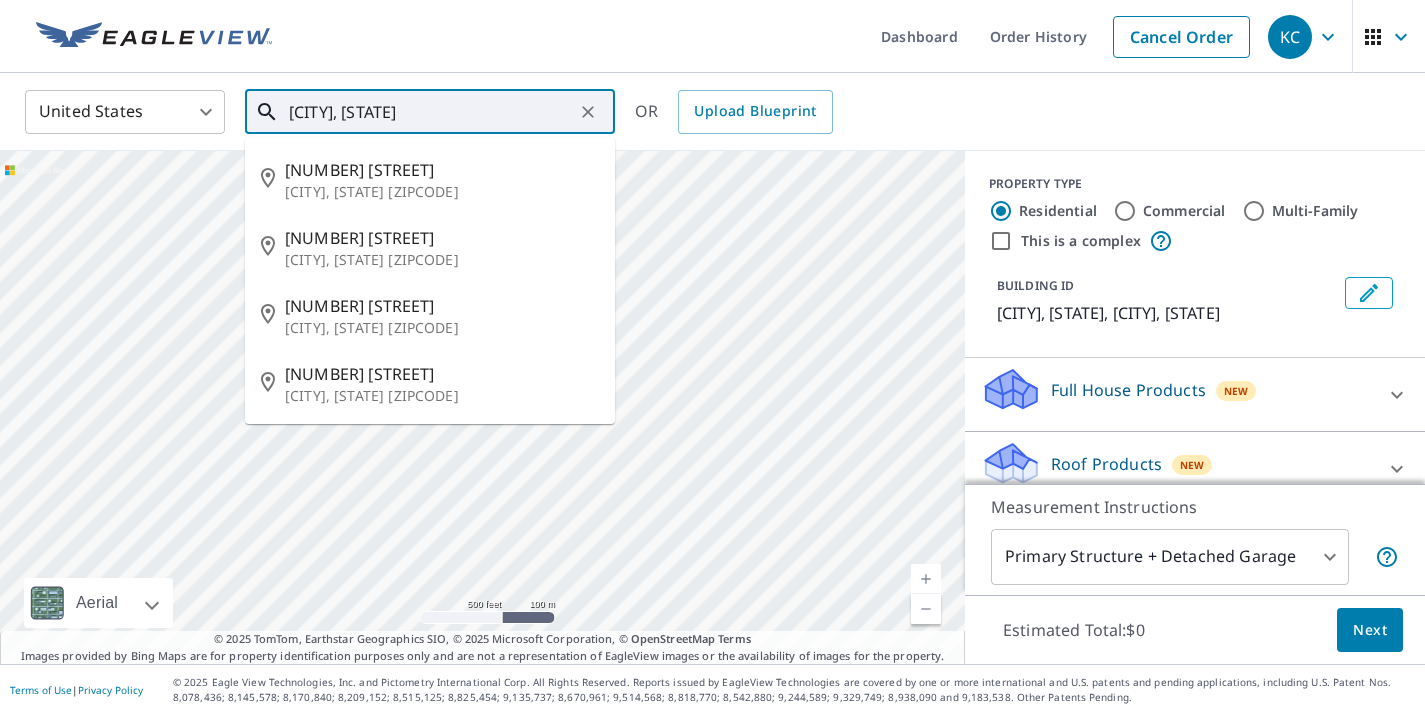drag, startPoint x: 489, startPoint y: 124, endPoint x: 389, endPoint y: 115, distance: 100.40418 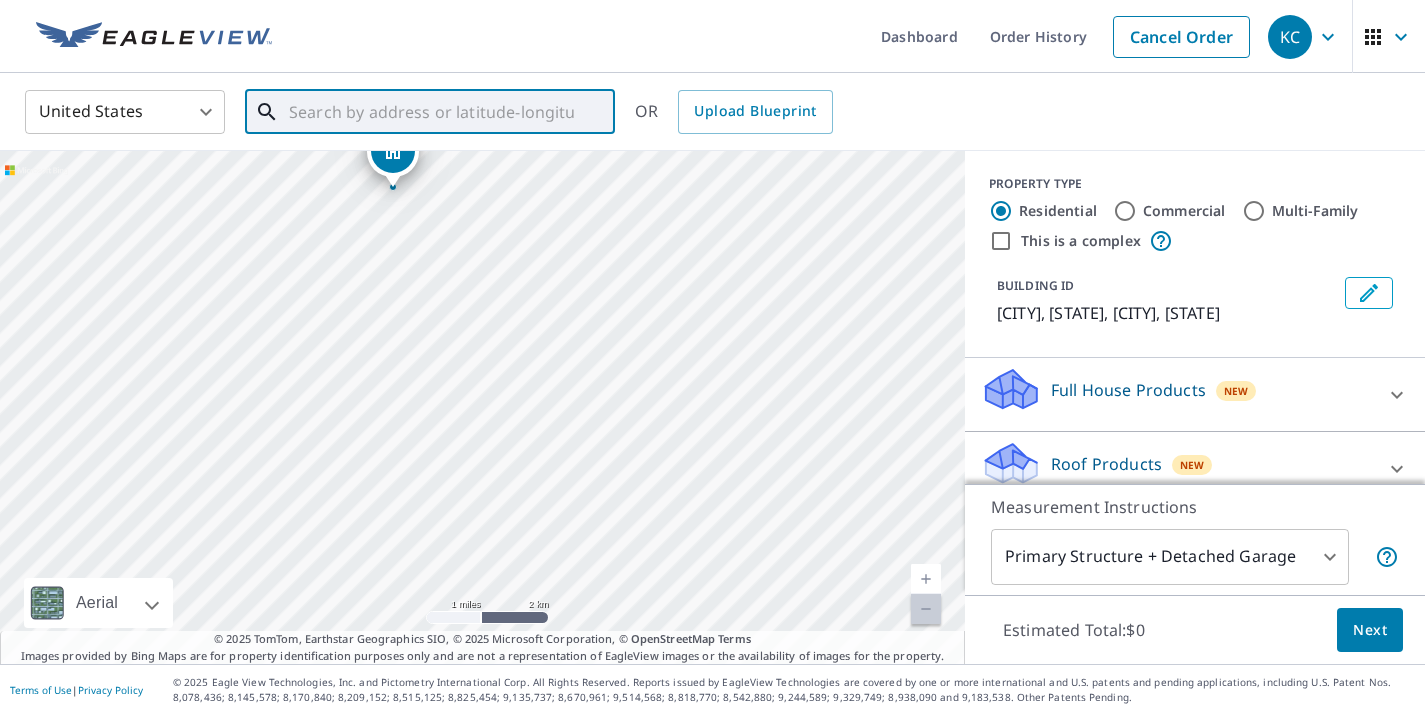 drag, startPoint x: 736, startPoint y: 477, endPoint x: 470, endPoint y: 288, distance: 326.30814 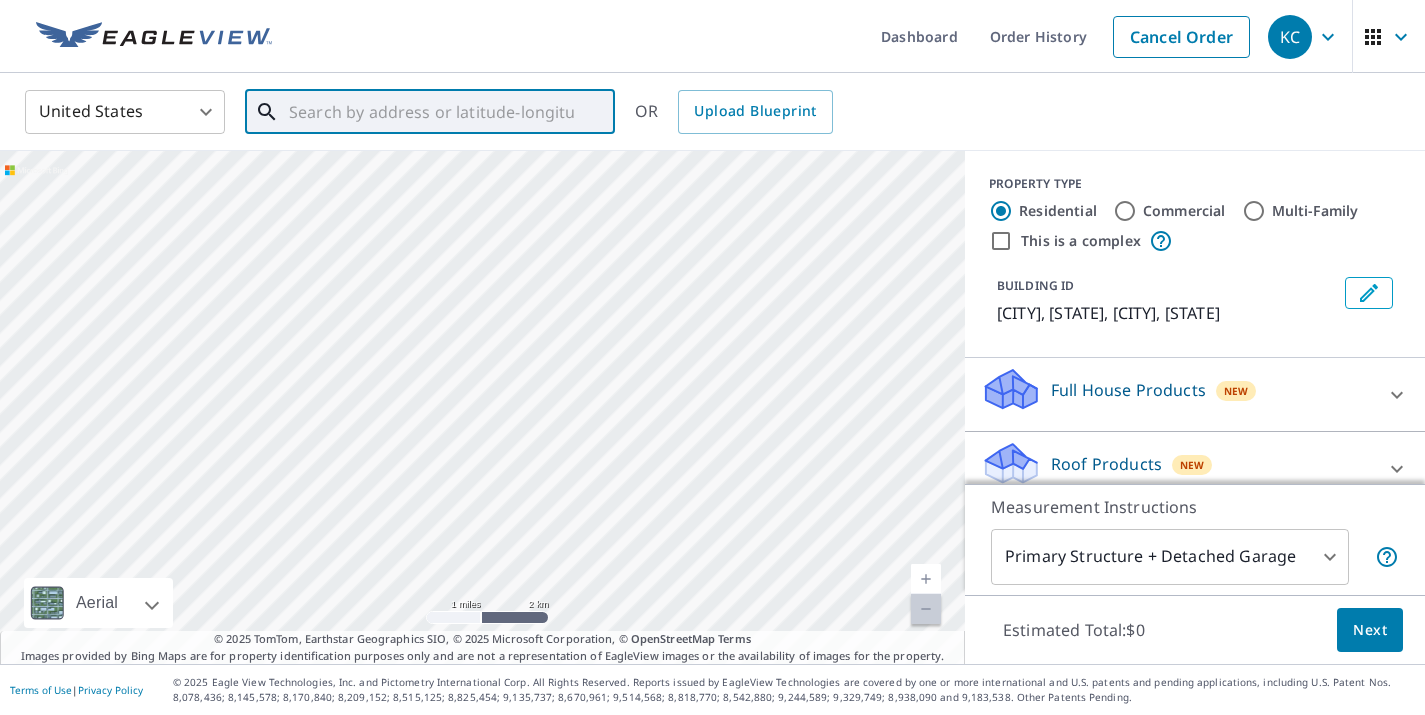 drag, startPoint x: 748, startPoint y: 526, endPoint x: 484, endPoint y: 388, distance: 297.8926 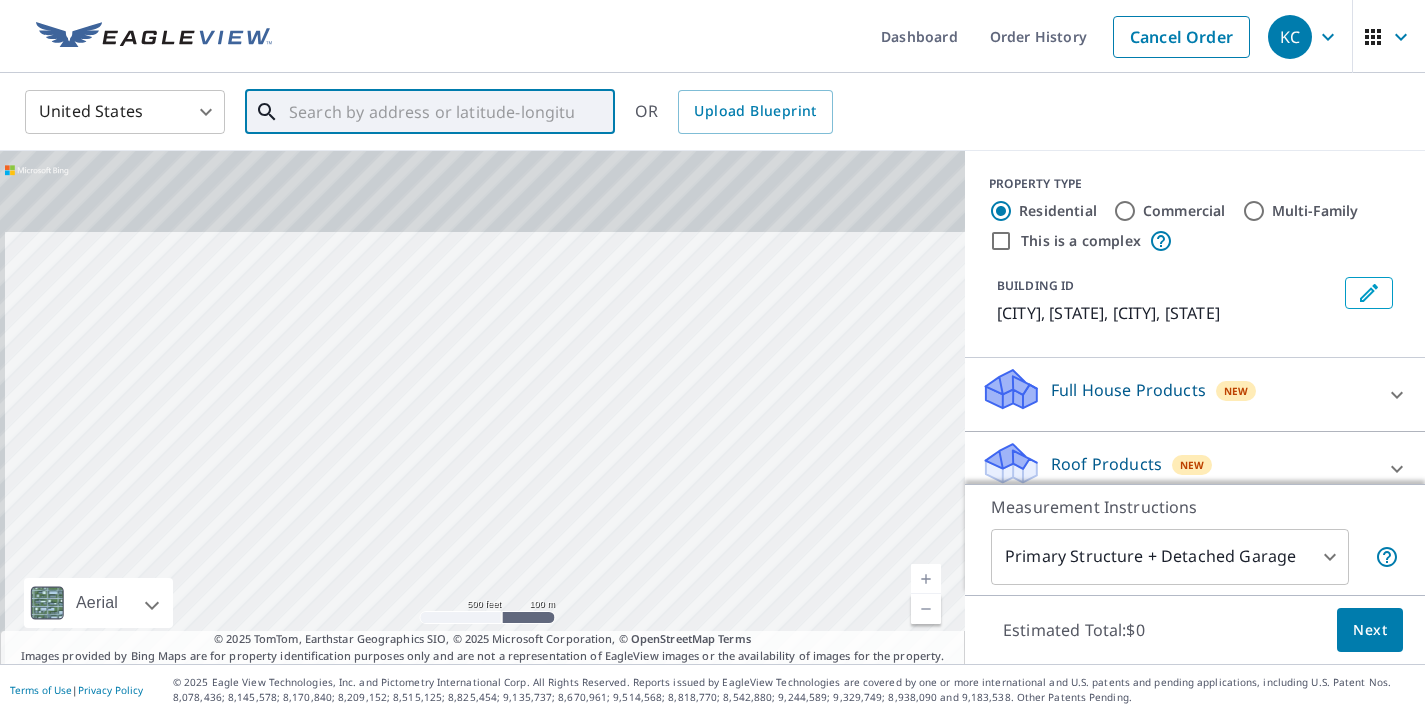 drag, startPoint x: 390, startPoint y: 302, endPoint x: 426, endPoint y: 556, distance: 256.53848 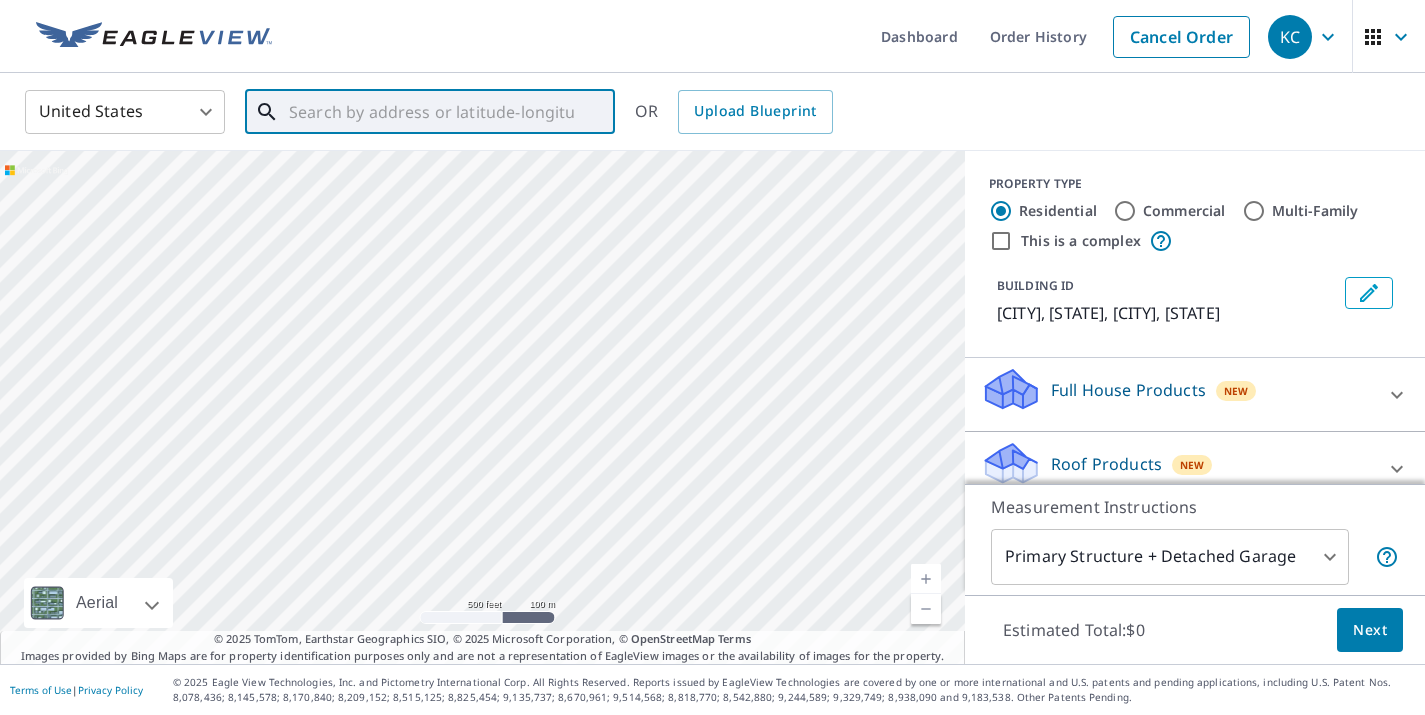 drag, startPoint x: 365, startPoint y: 253, endPoint x: 418, endPoint y: 525, distance: 277.1155 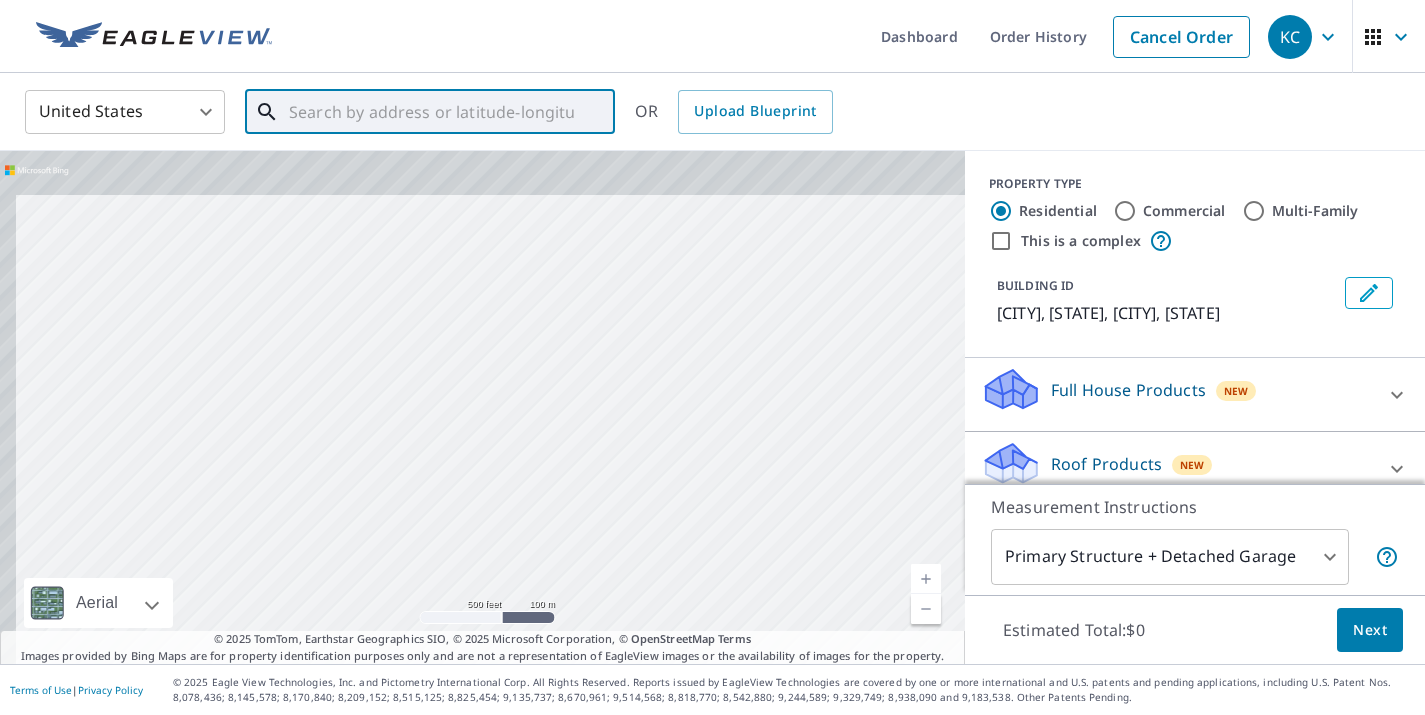 drag, startPoint x: 365, startPoint y: 319, endPoint x: 406, endPoint y: 527, distance: 212.00237 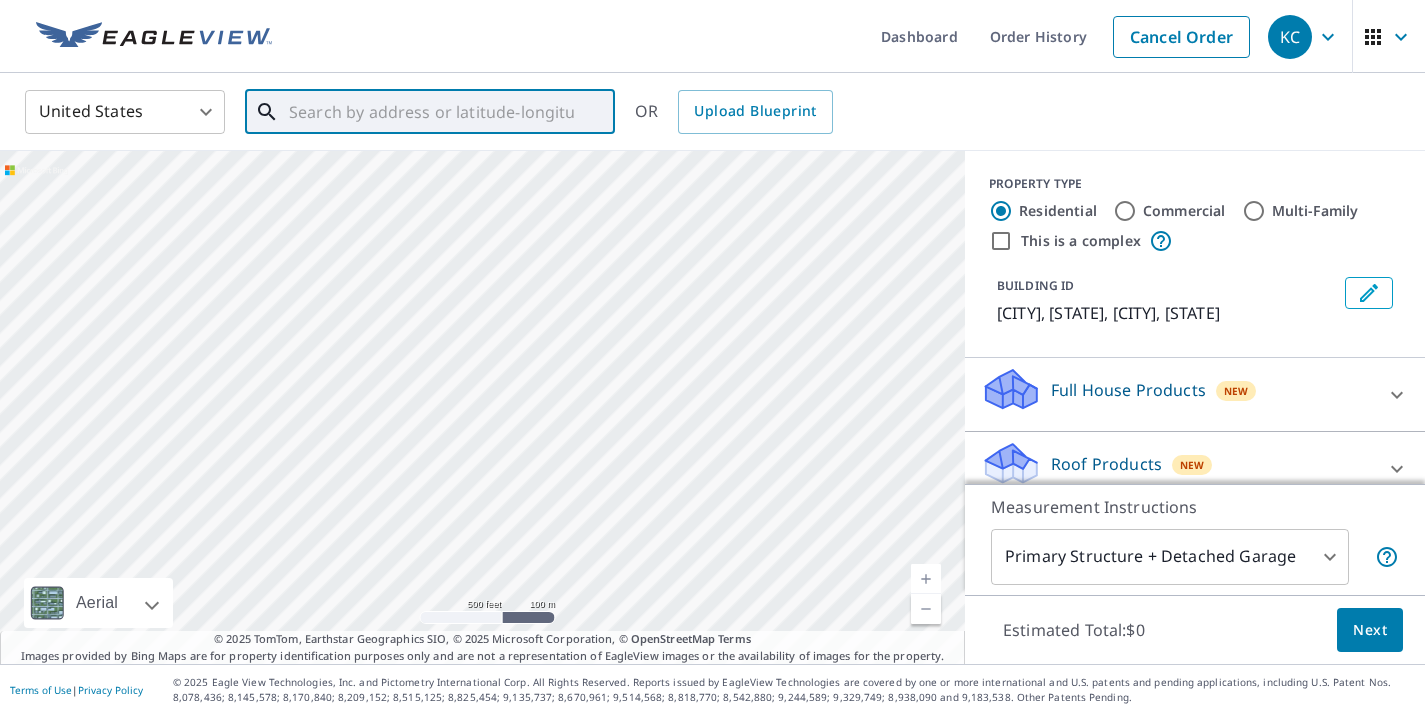 drag, startPoint x: 331, startPoint y: 323, endPoint x: 500, endPoint y: 457, distance: 215.678 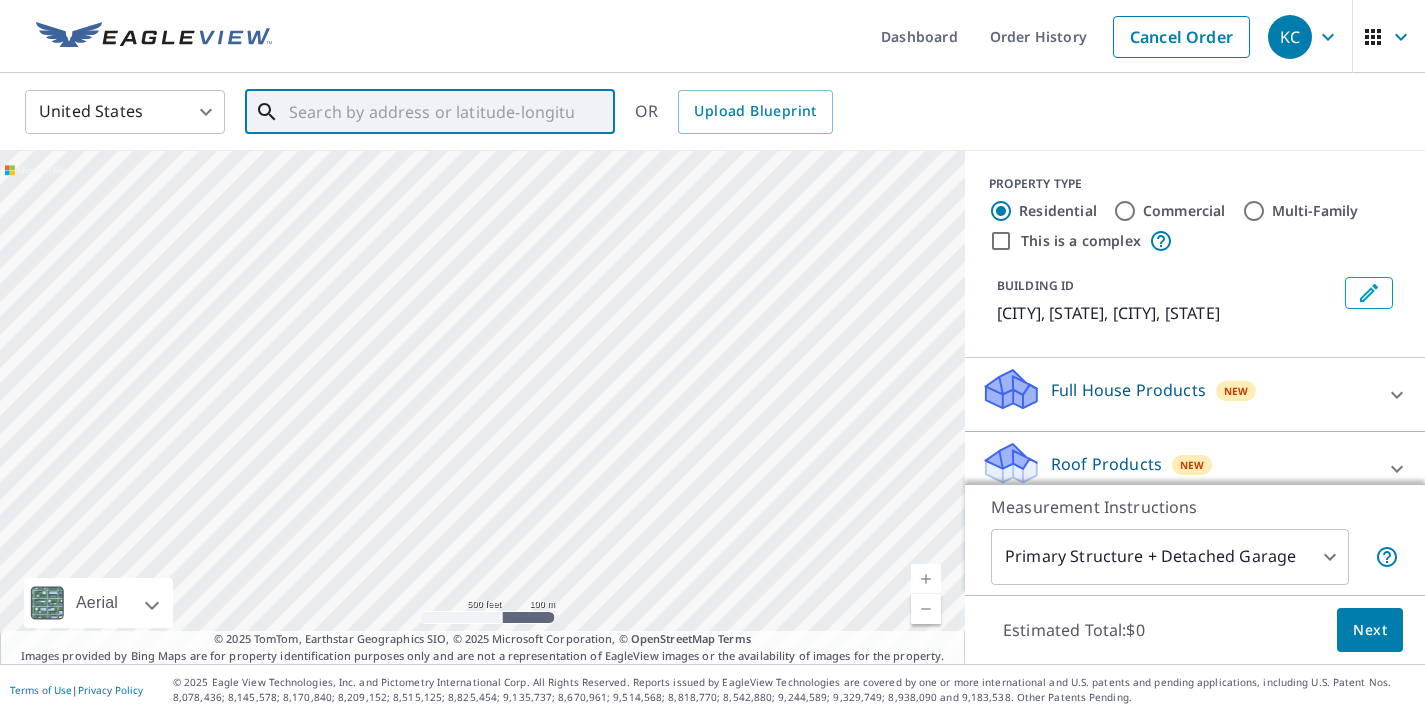 drag, startPoint x: 535, startPoint y: 292, endPoint x: 677, endPoint y: 526, distance: 273.71518 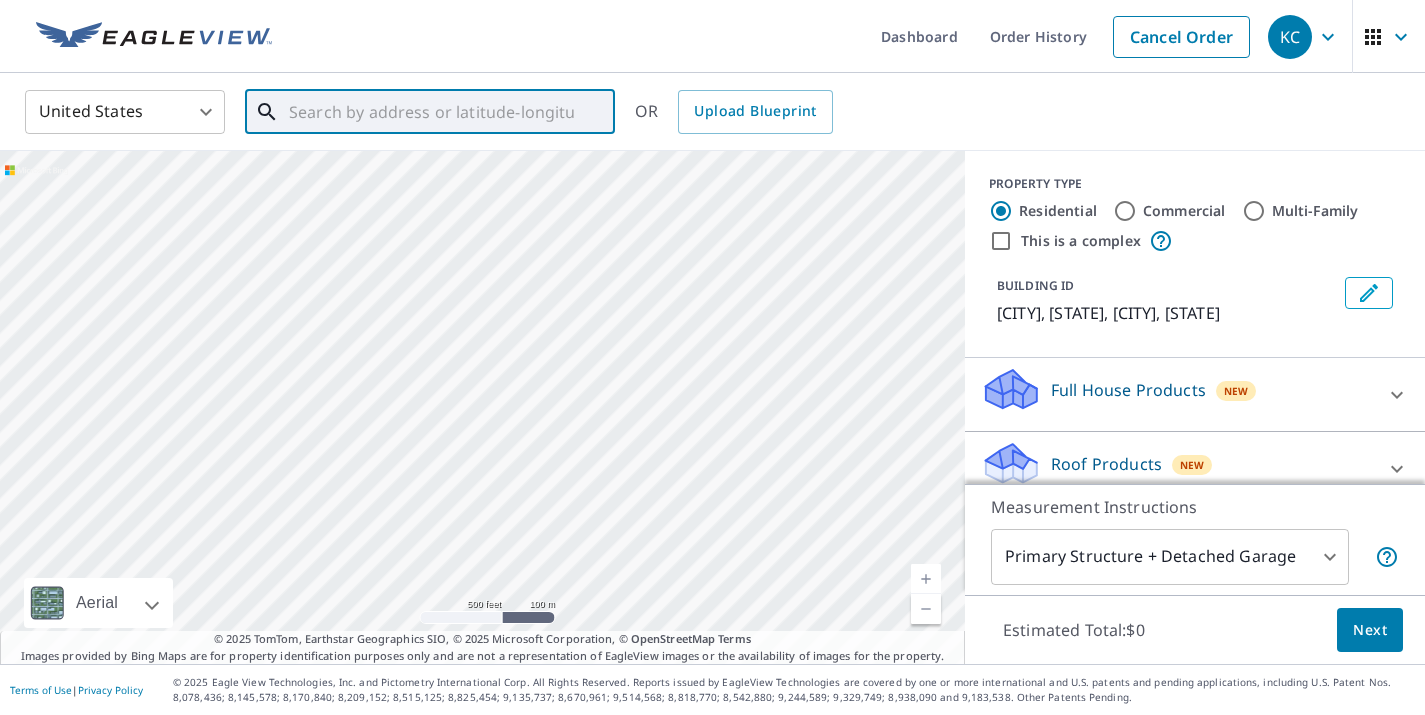 drag, startPoint x: 584, startPoint y: 218, endPoint x: 470, endPoint y: 429, distance: 239.82703 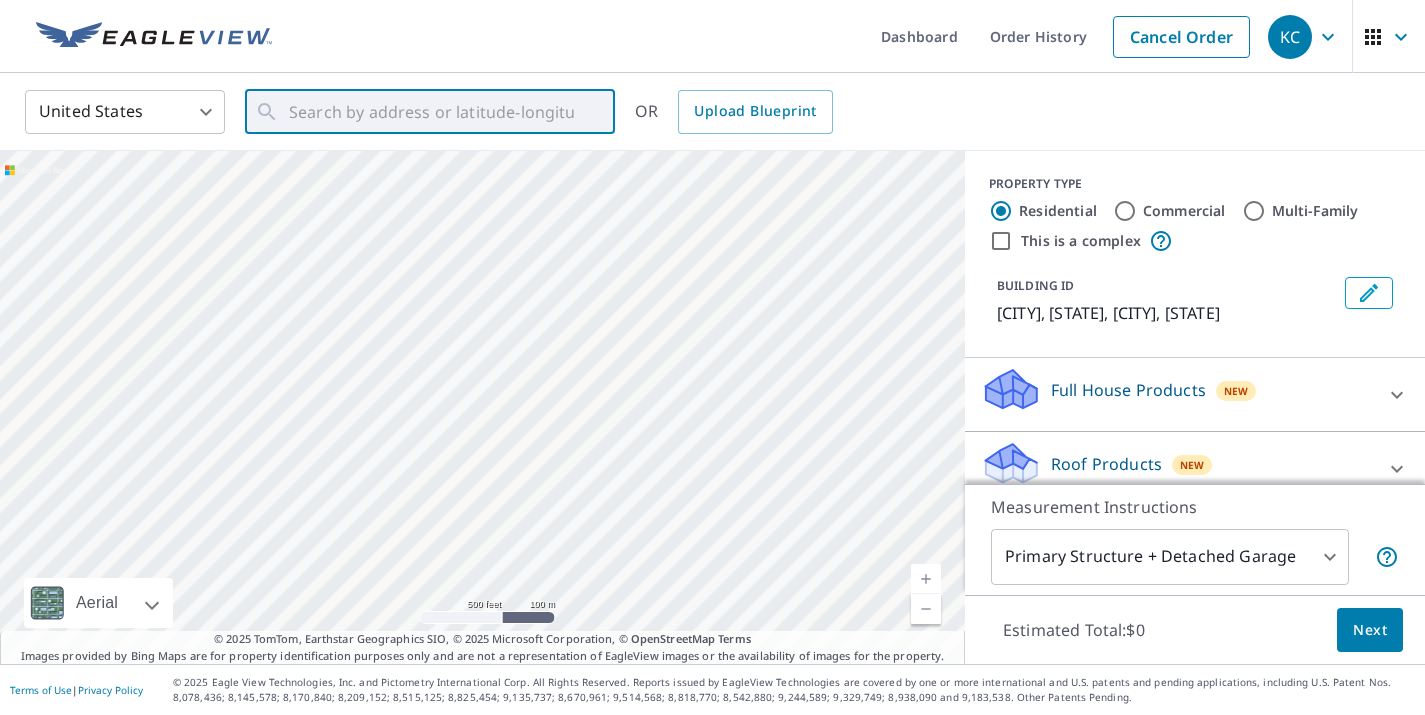 click at bounding box center (926, 579) 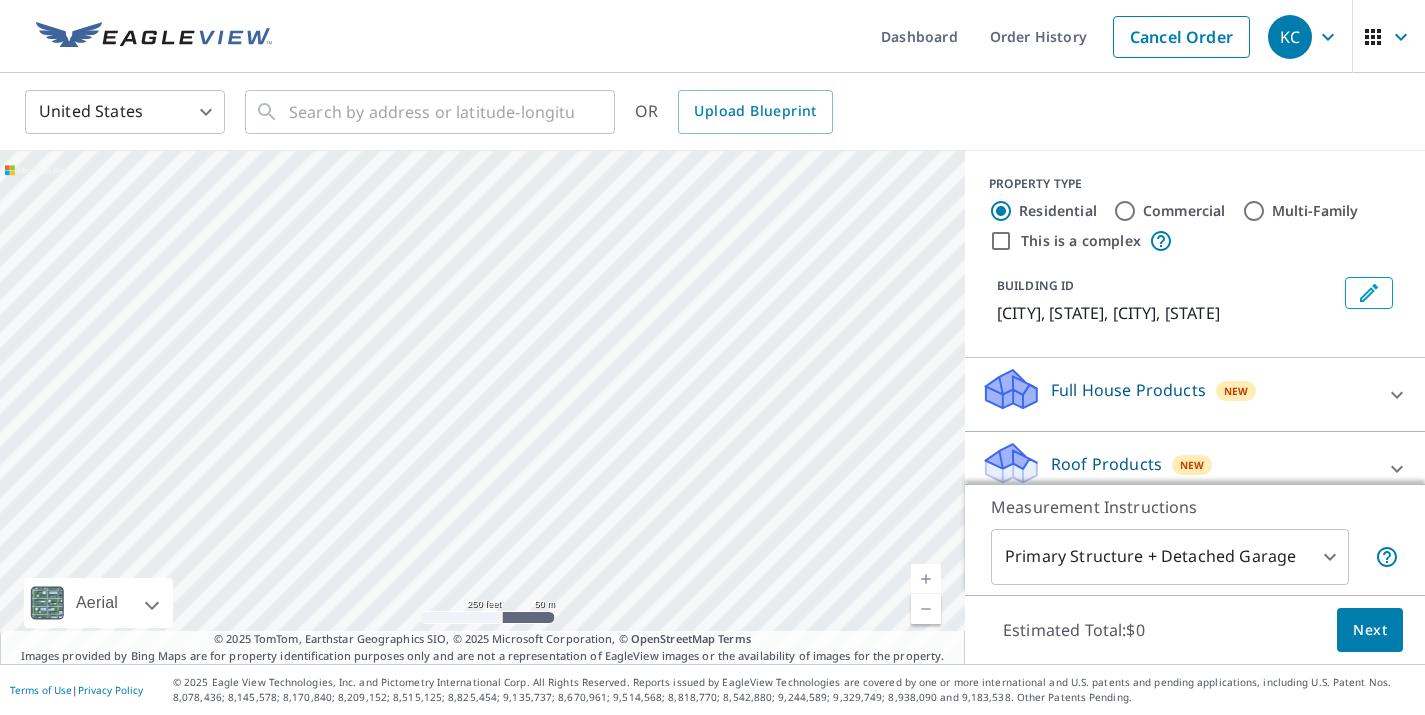click at bounding box center [926, 579] 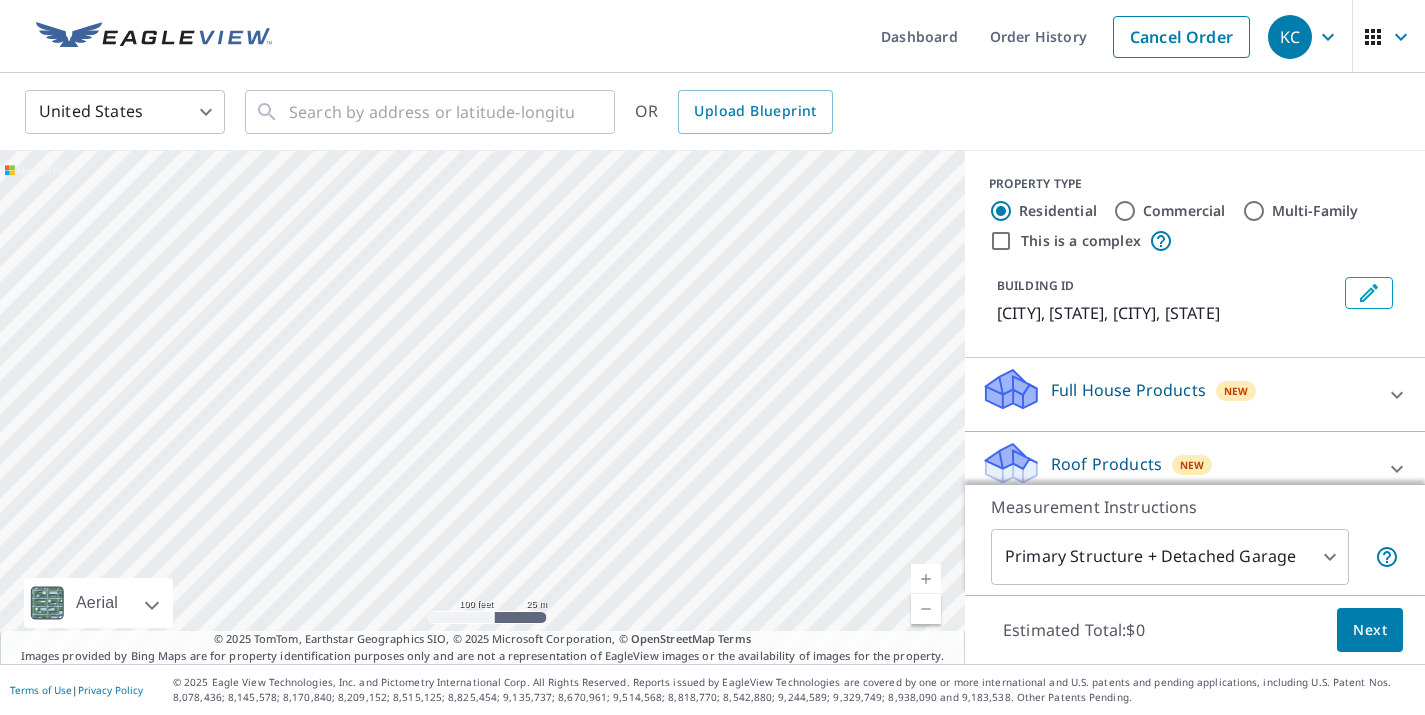 drag, startPoint x: 824, startPoint y: 350, endPoint x: 166, endPoint y: 328, distance: 658.3677 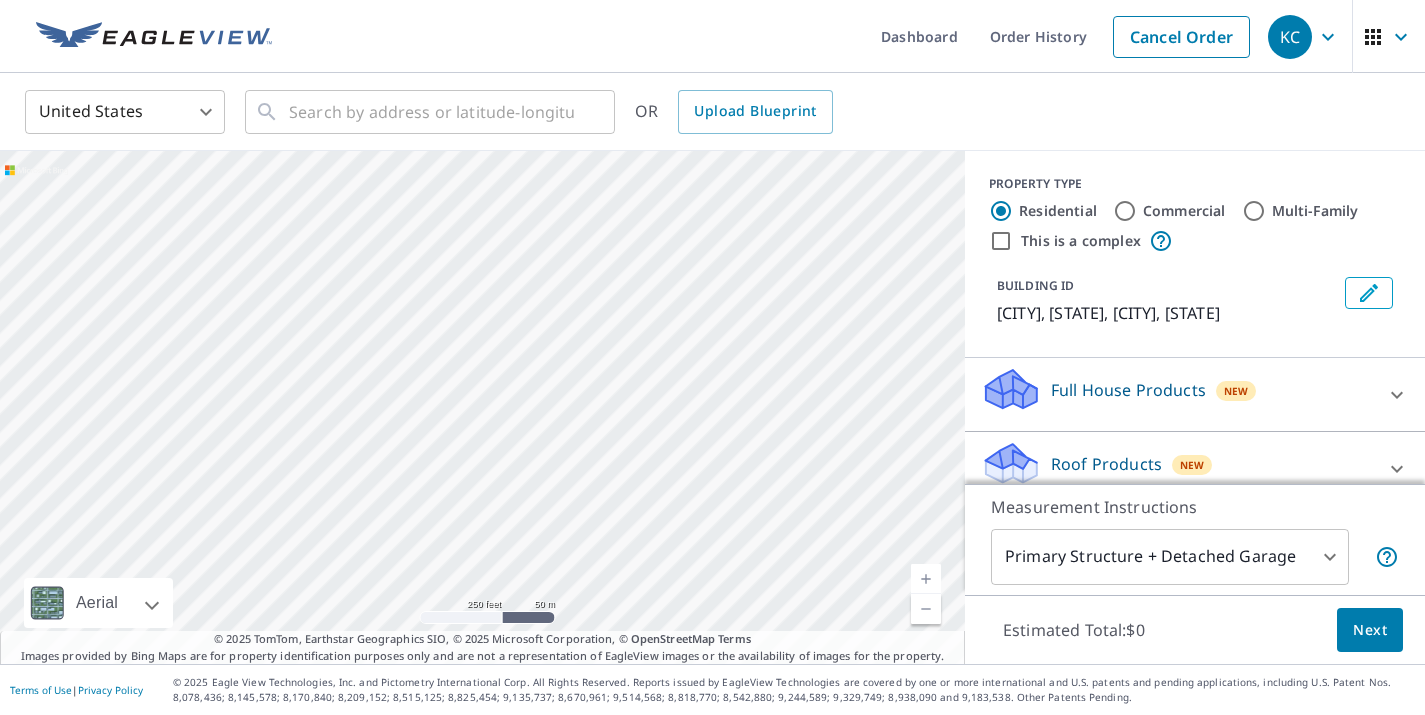 click at bounding box center (154, 37) 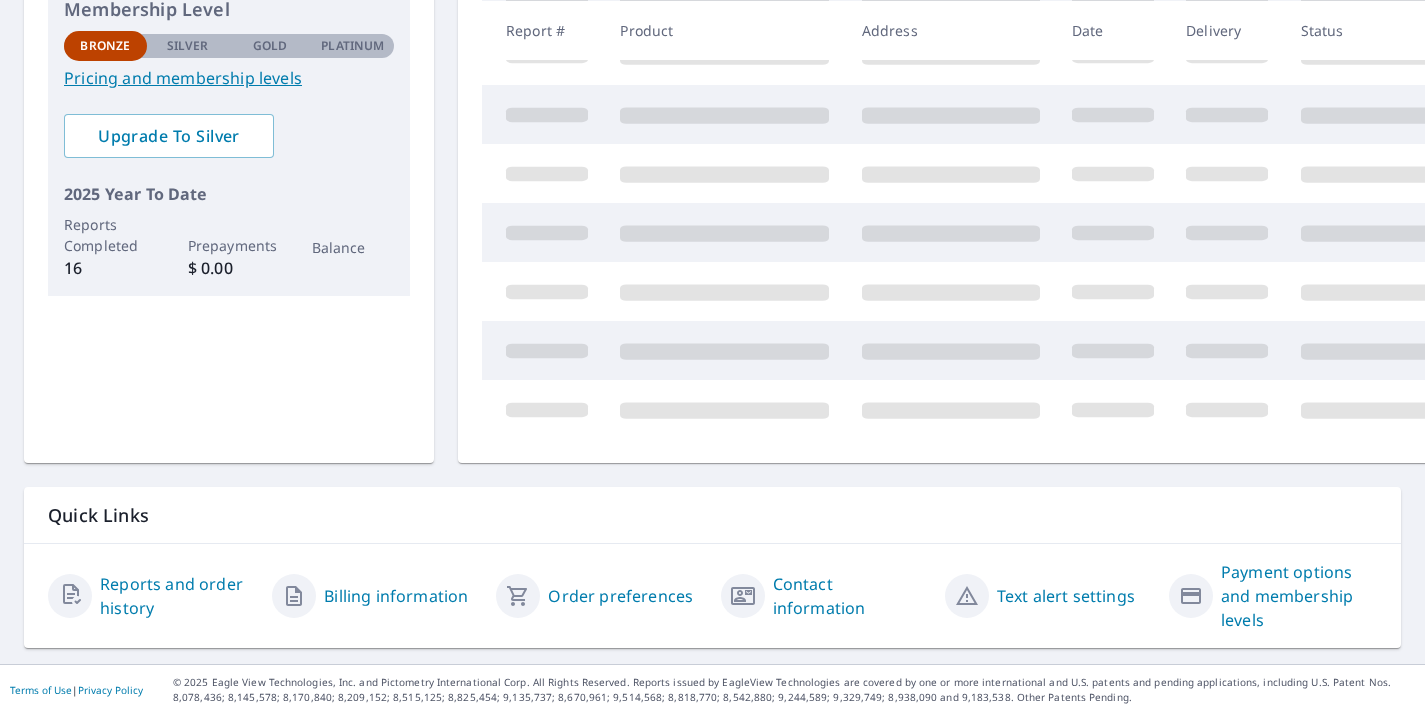scroll, scrollTop: 345, scrollLeft: 0, axis: vertical 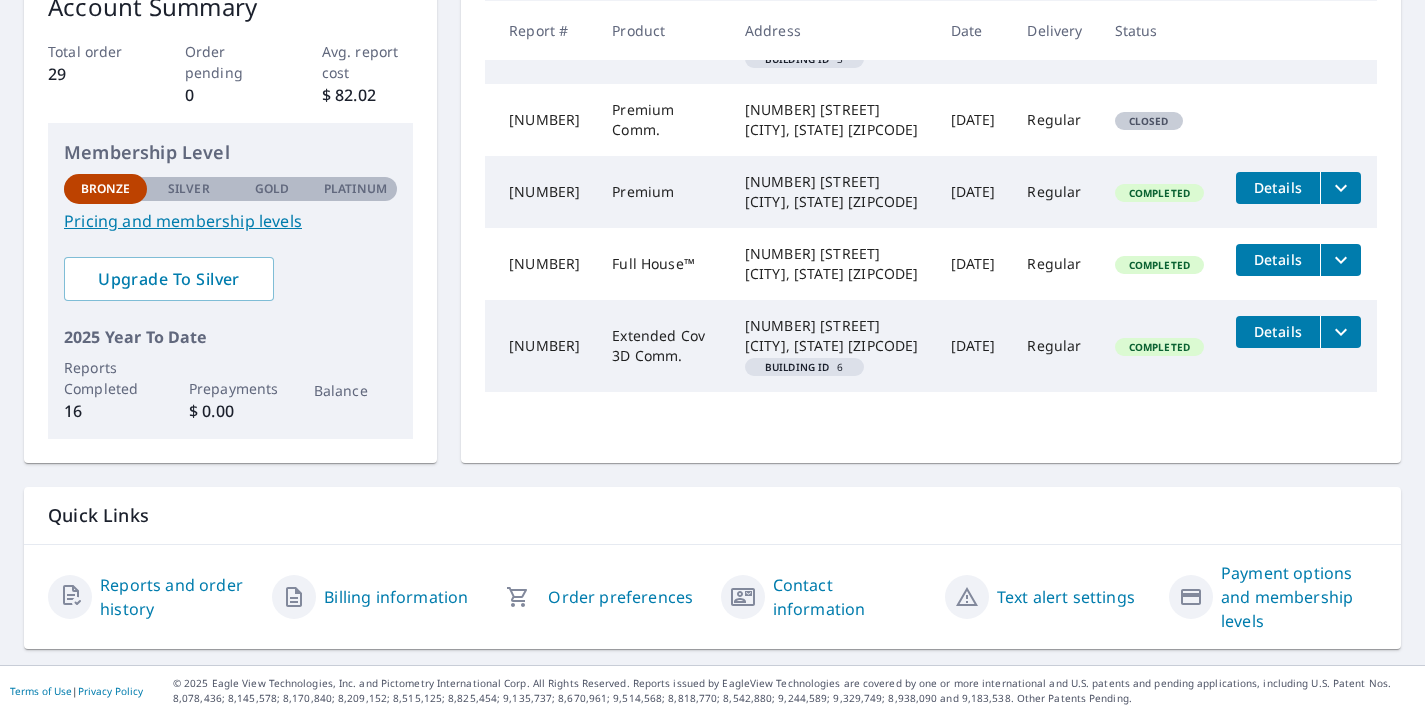 click 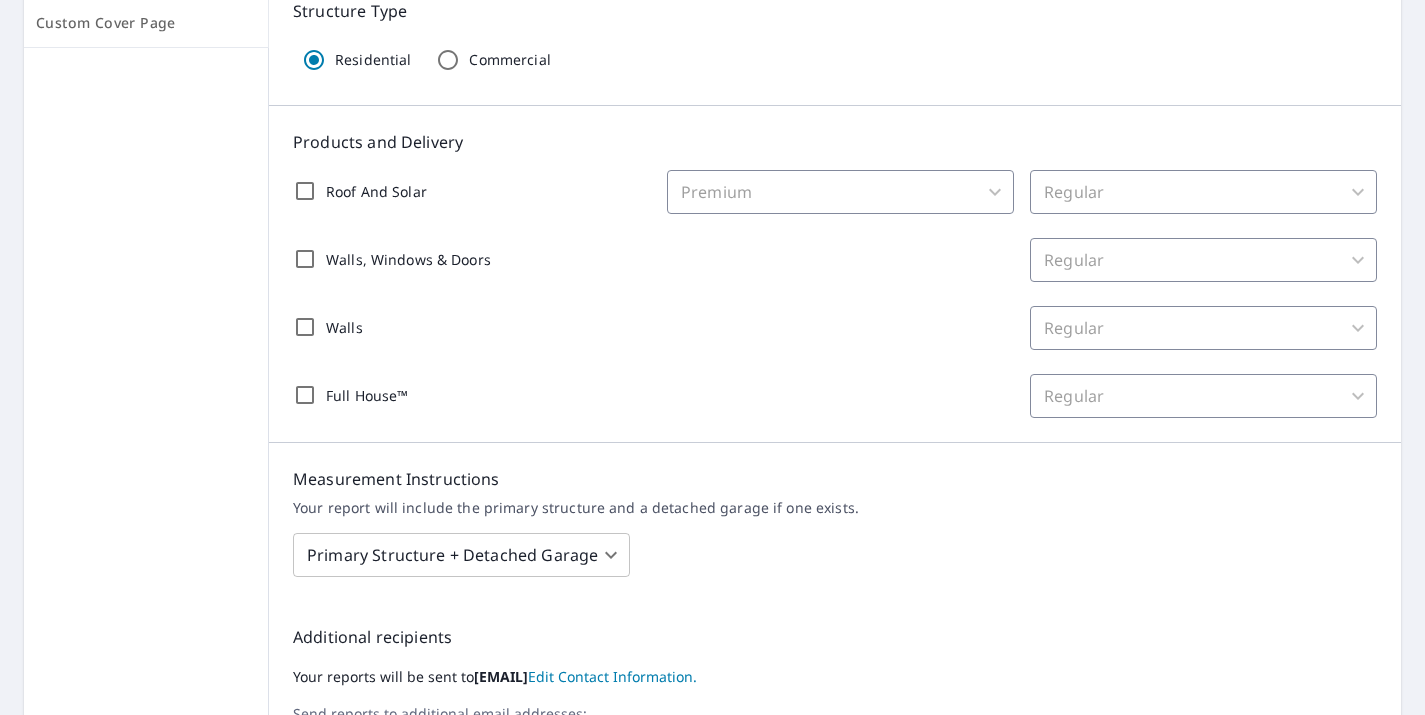 scroll, scrollTop: 0, scrollLeft: 0, axis: both 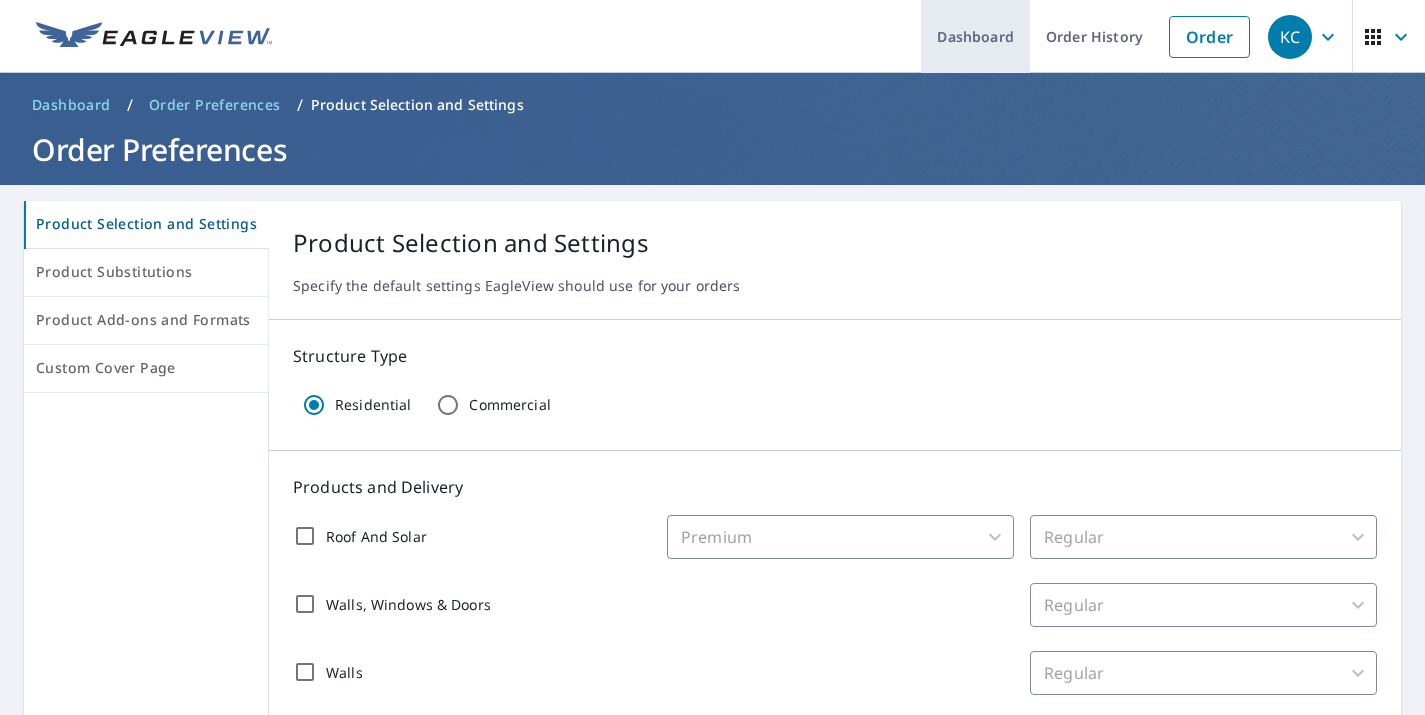 click on "Dashboard" at bounding box center (975, 36) 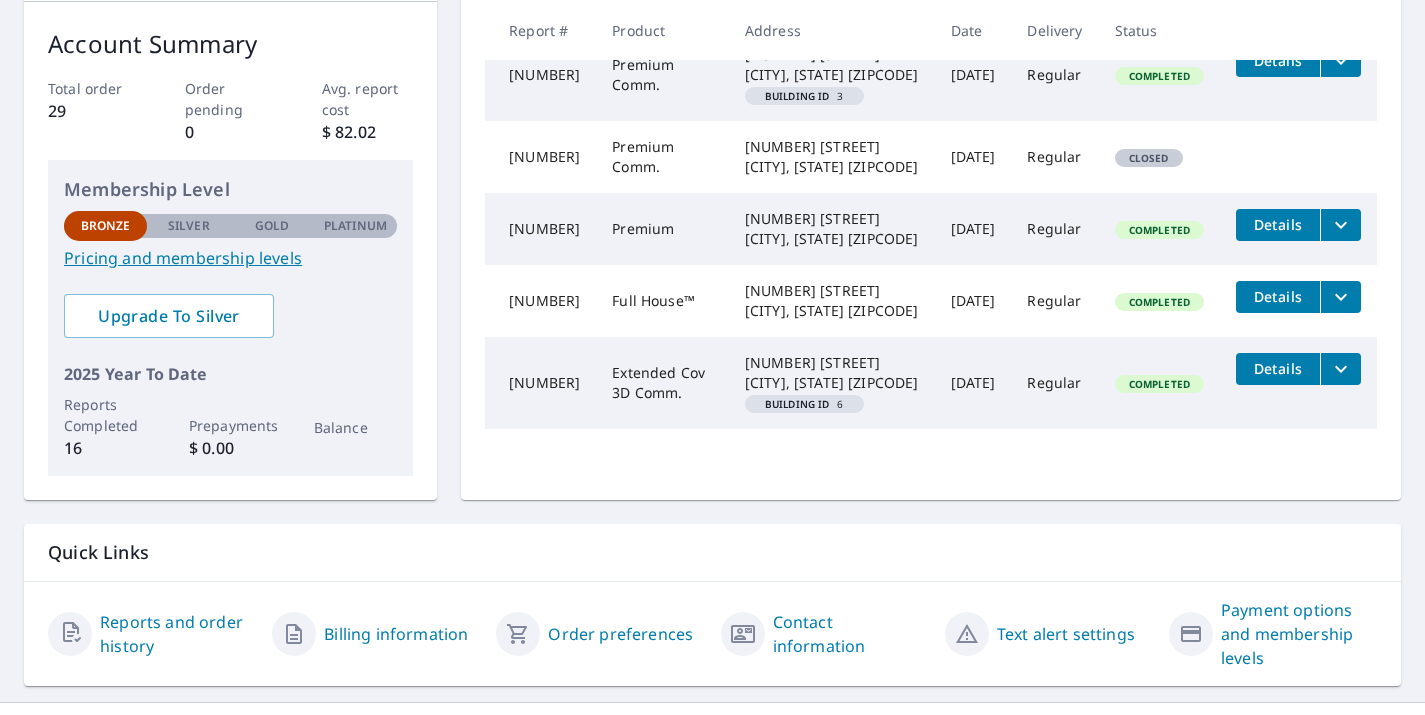 scroll, scrollTop: 345, scrollLeft: 0, axis: vertical 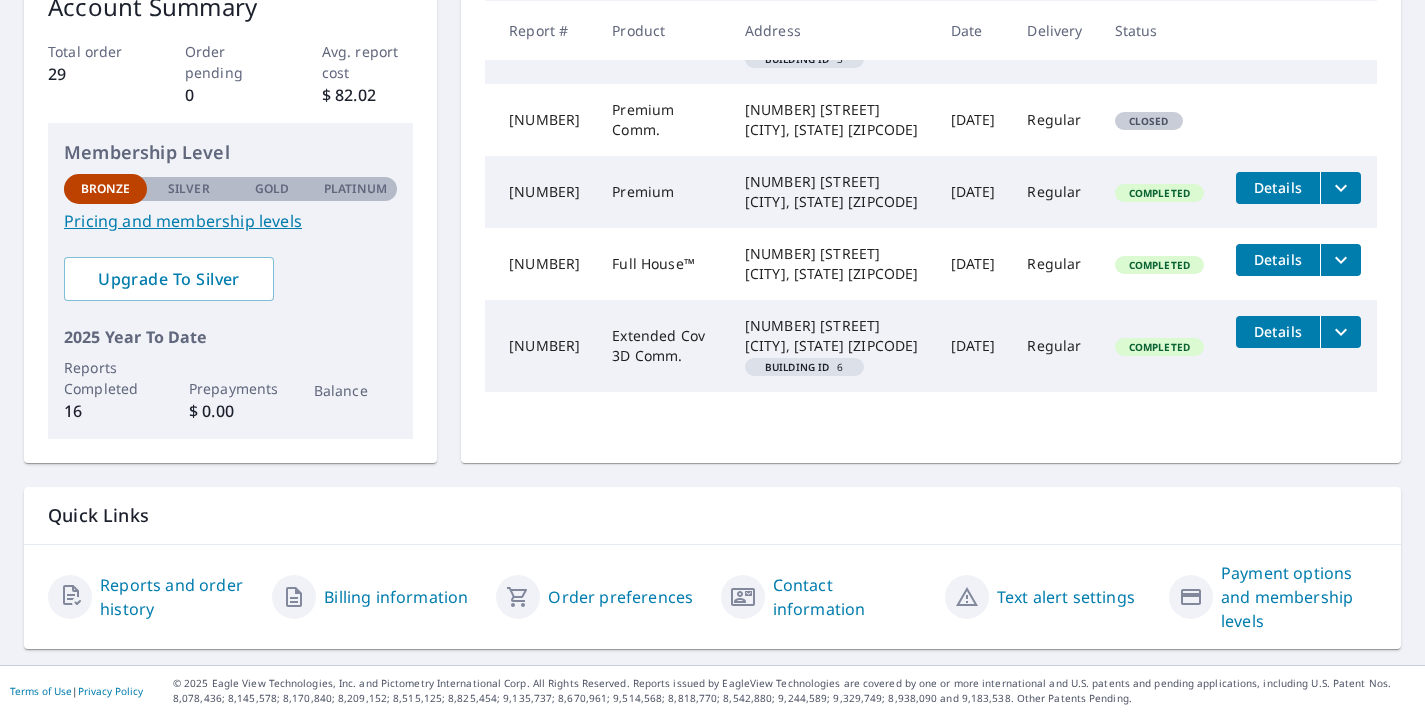 click on "Contact information" at bounding box center (851, 597) 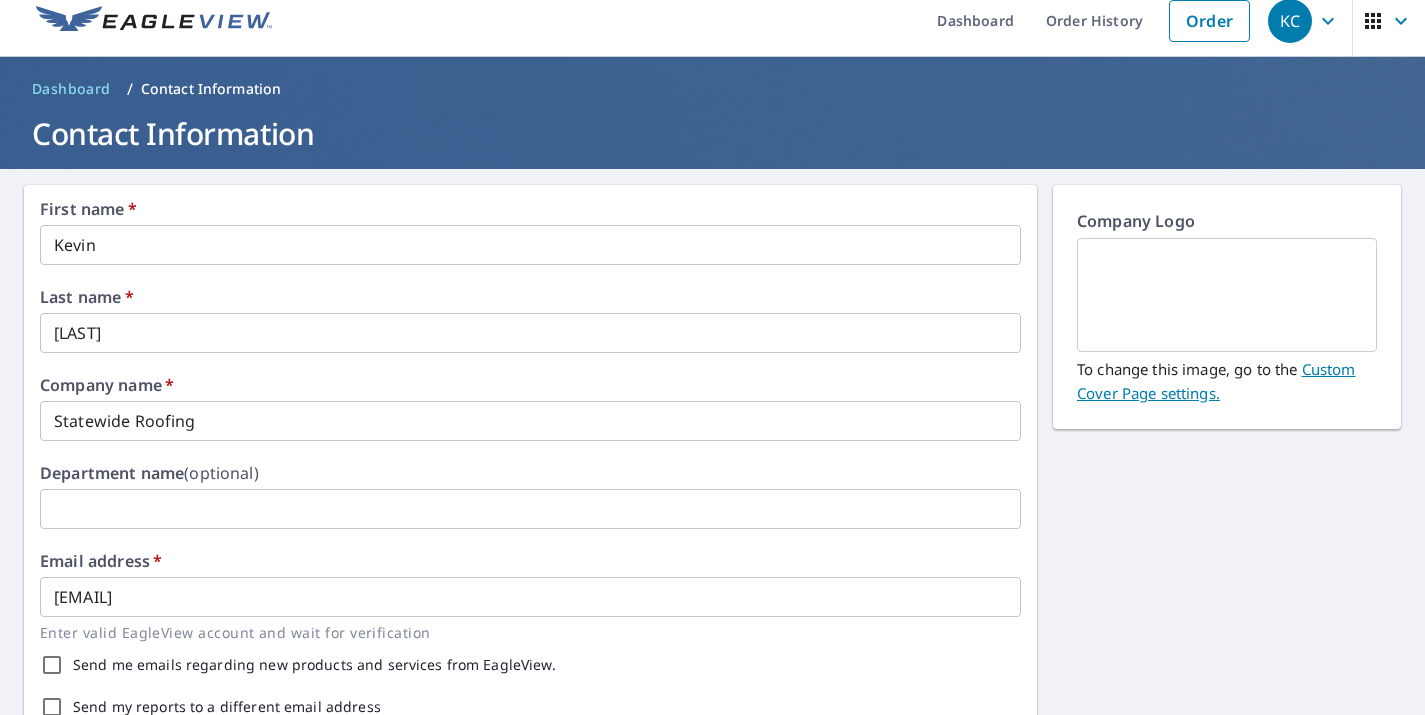 scroll, scrollTop: 0, scrollLeft: 0, axis: both 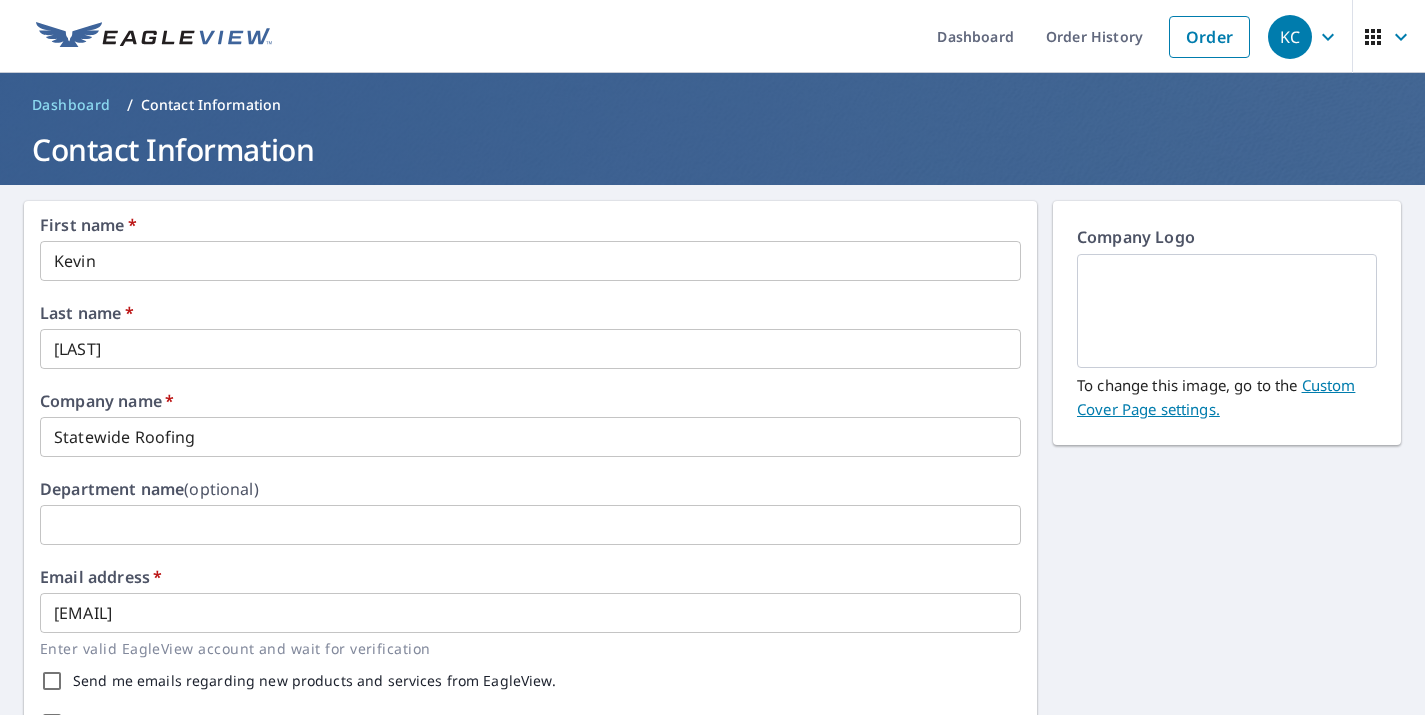 click at bounding box center [154, 37] 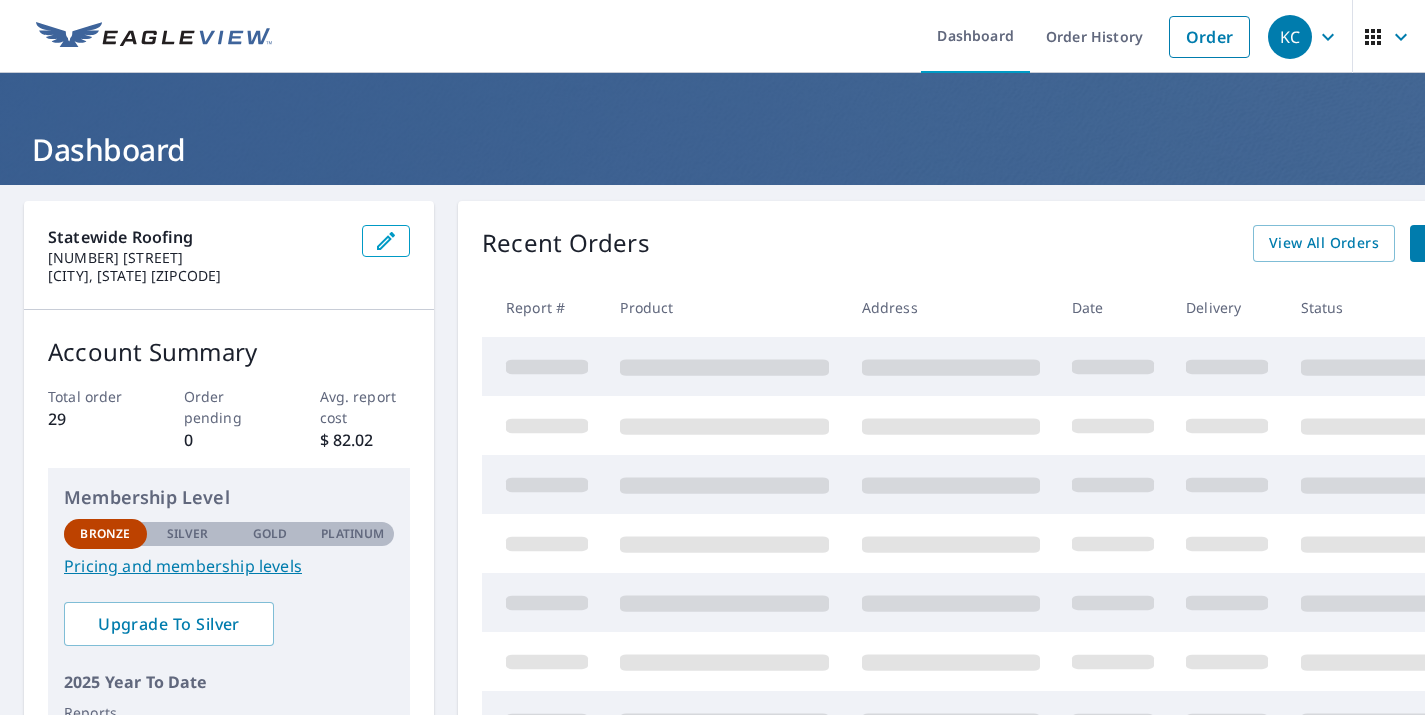 click 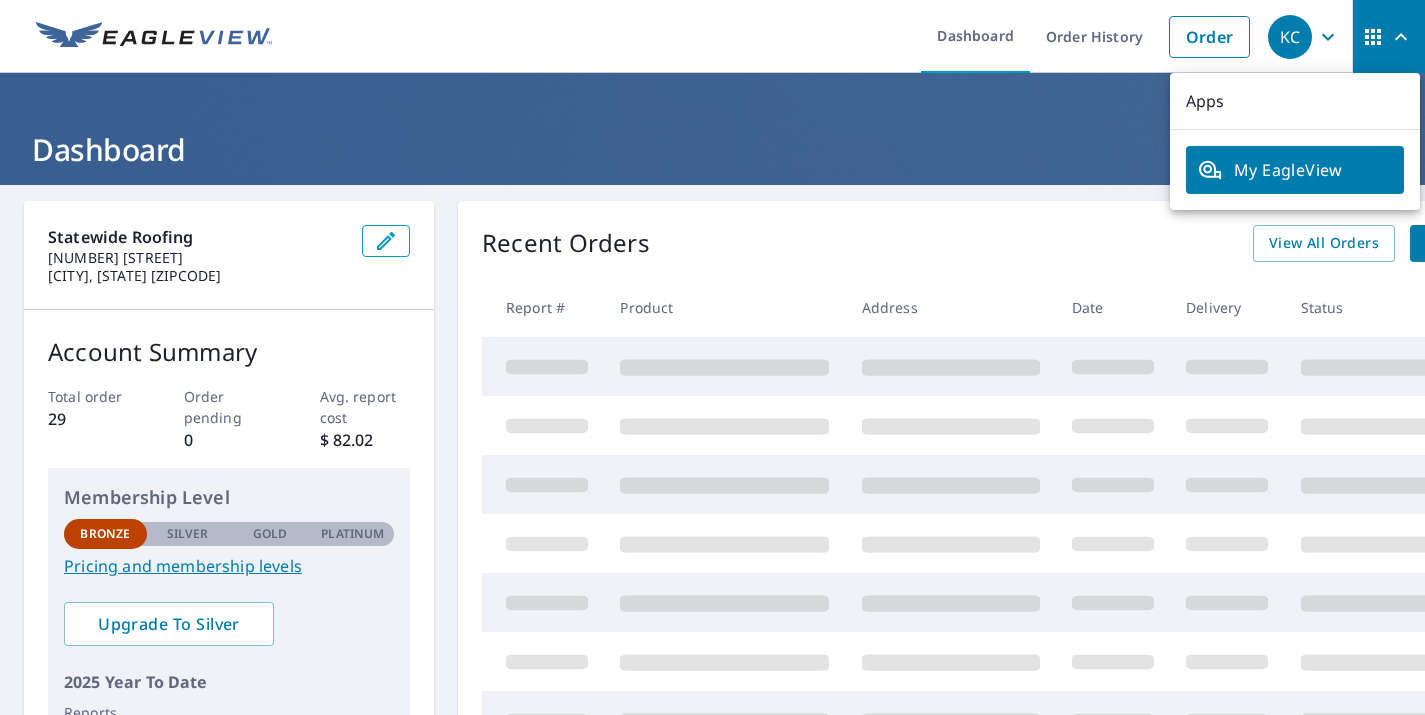 click 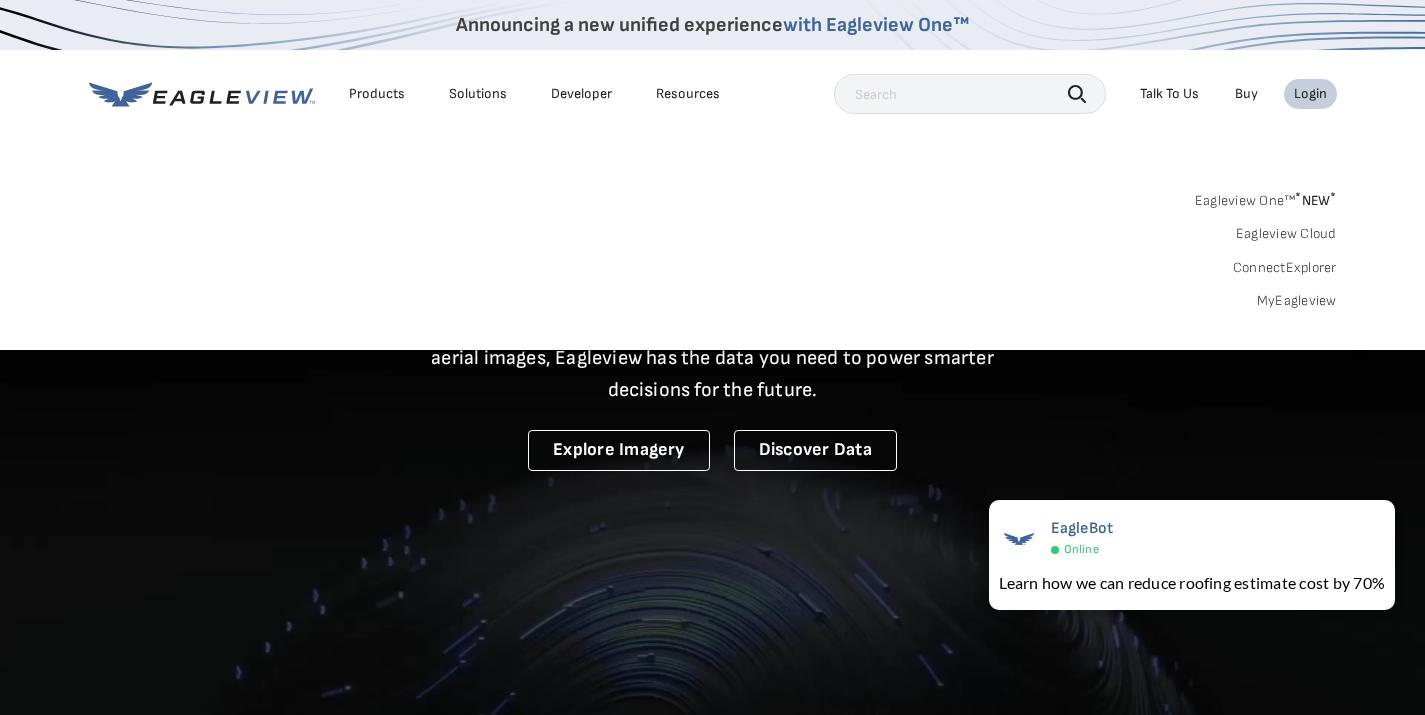 scroll, scrollTop: 0, scrollLeft: 0, axis: both 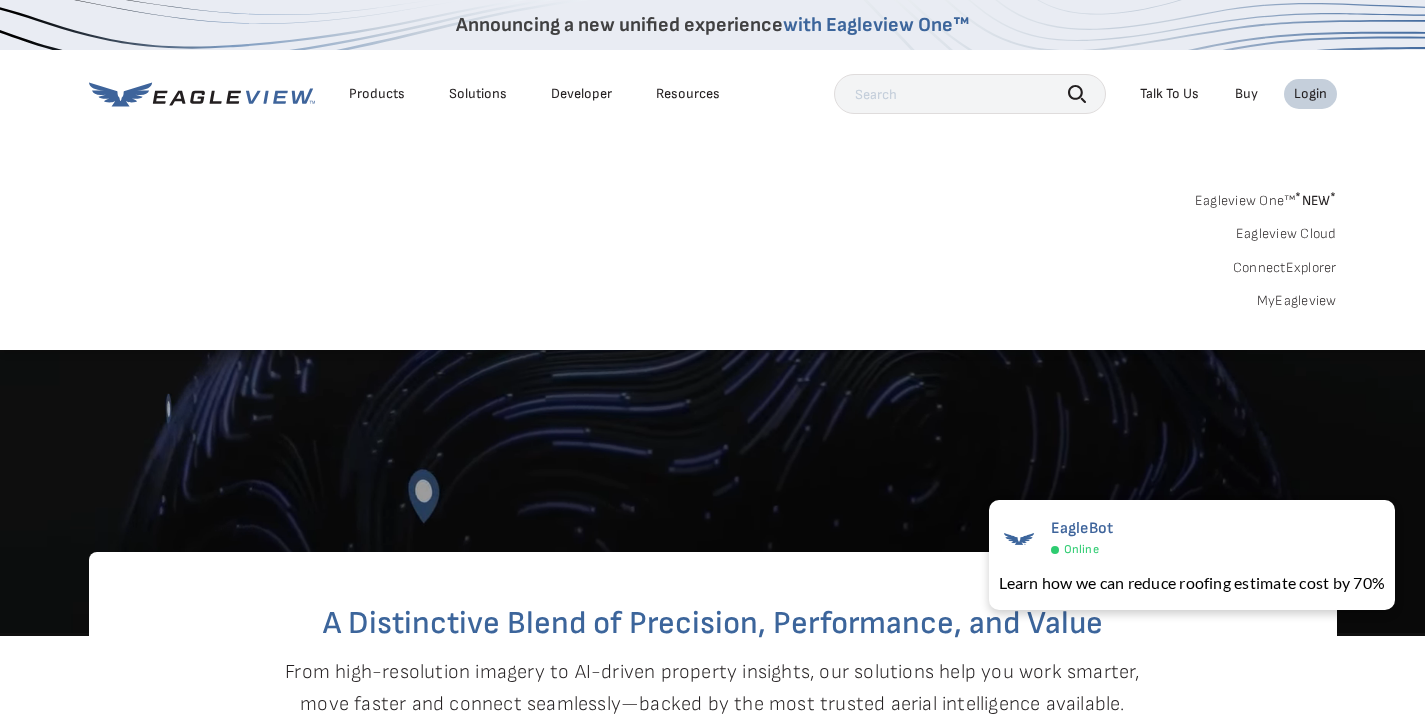 click on "Talk To Us" at bounding box center [1169, 94] 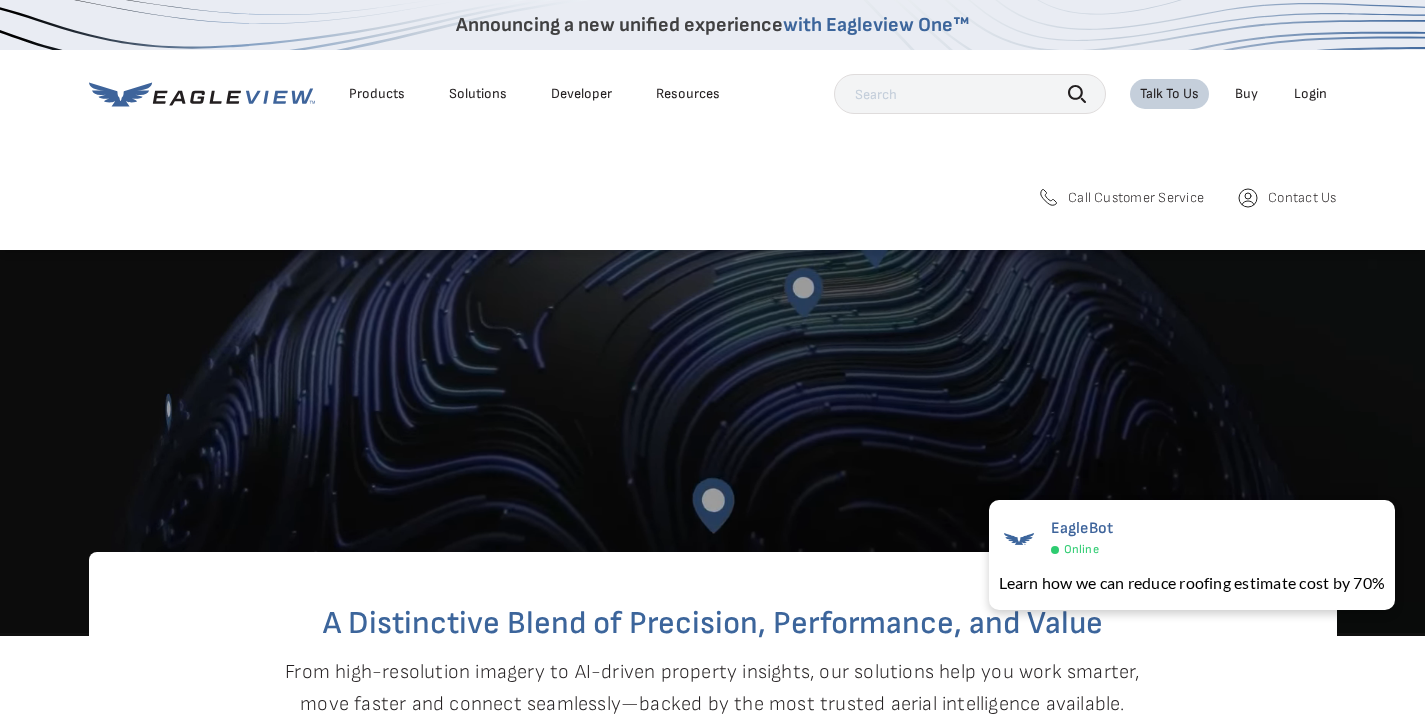 click on "Call Customer Service" at bounding box center (1136, 198) 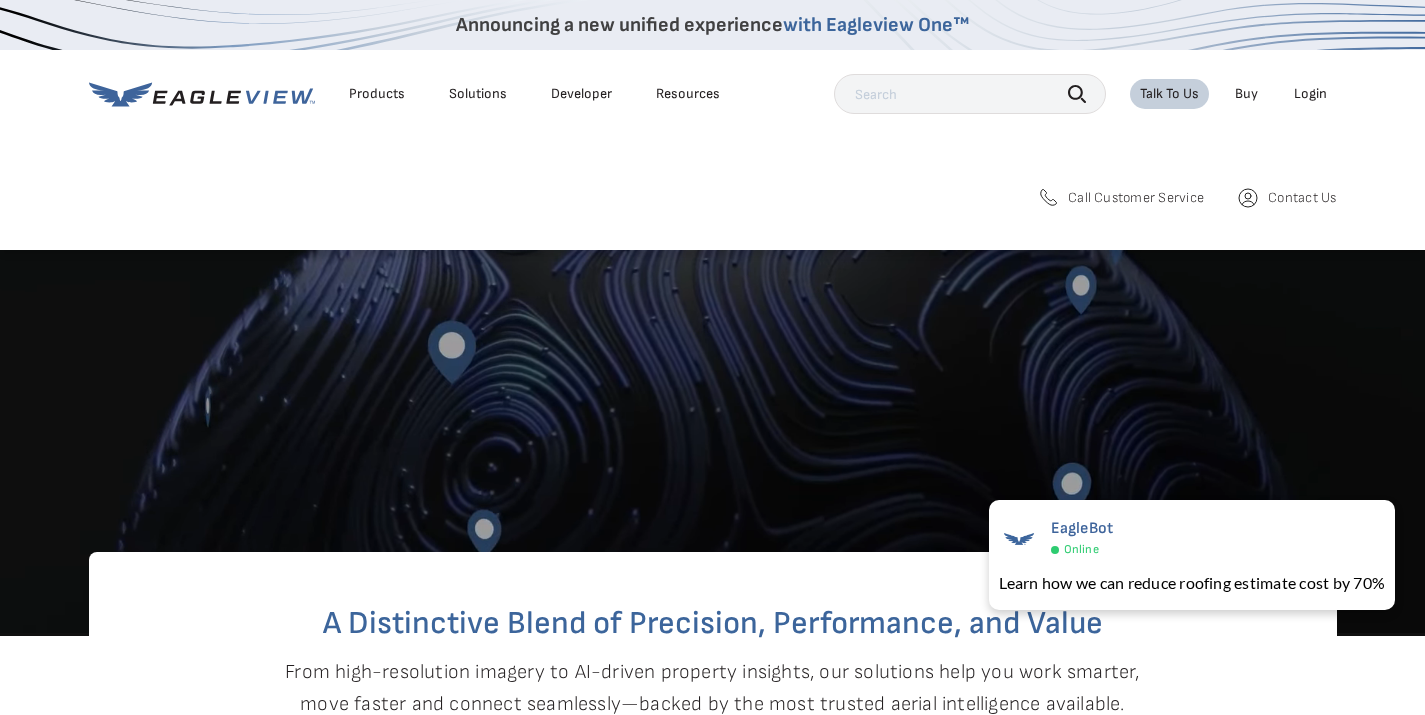 click on "Contact Us" at bounding box center (1302, 198) 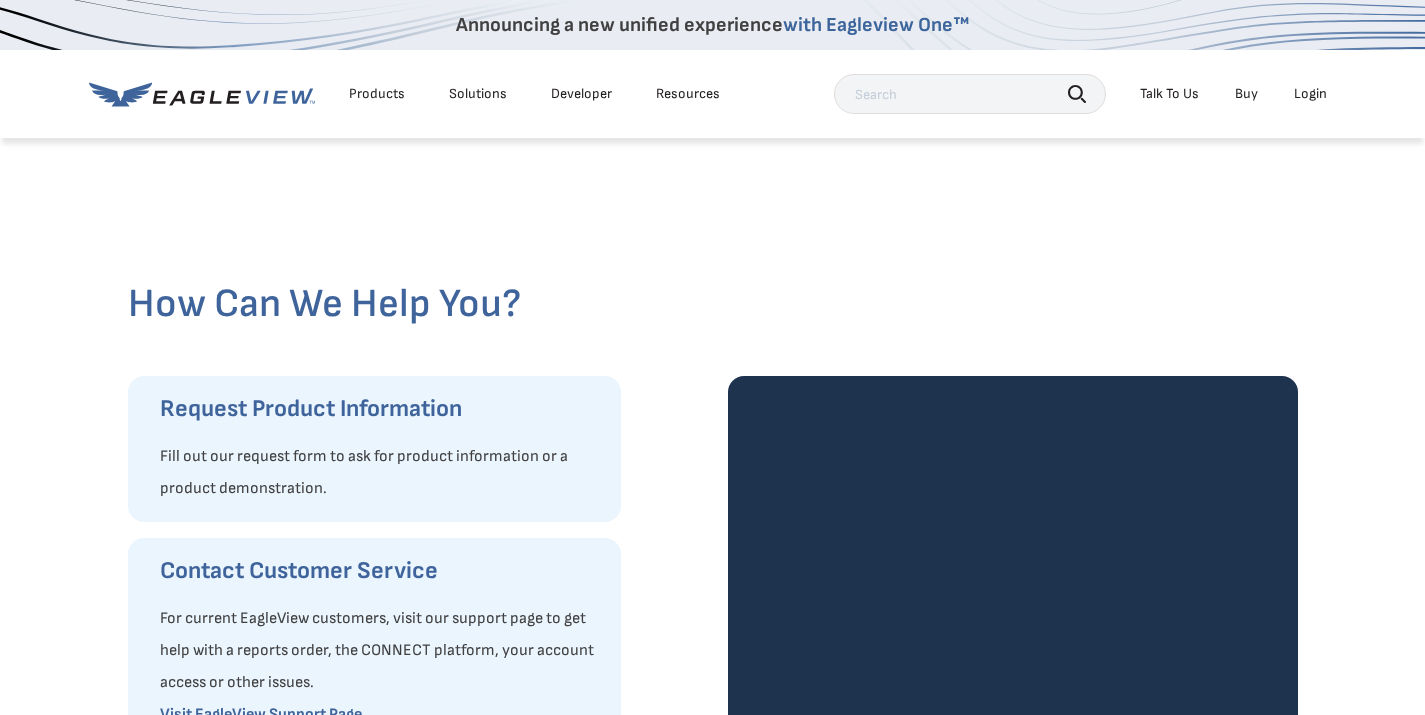 scroll, scrollTop: 920, scrollLeft: 0, axis: vertical 